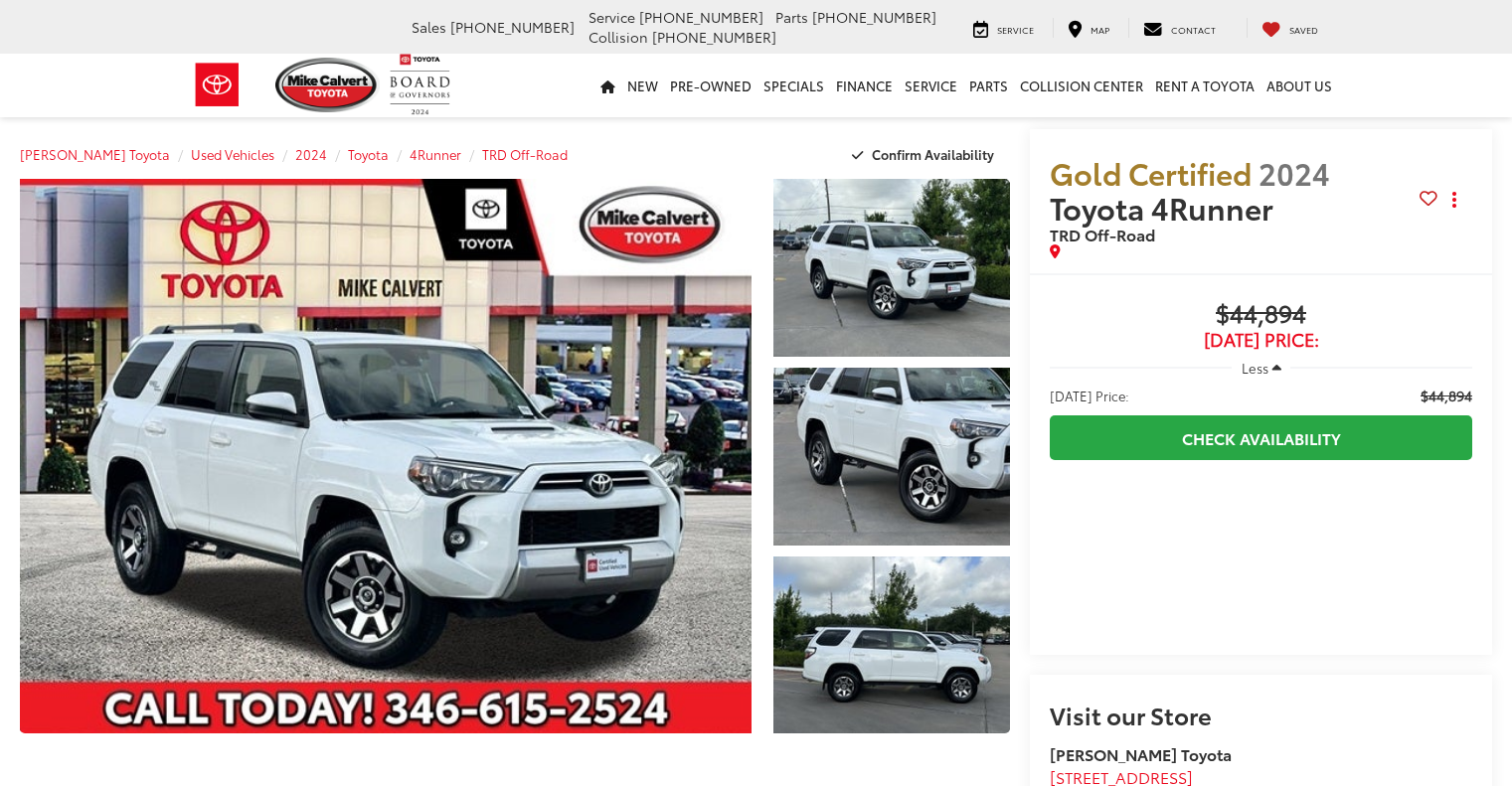 scroll, scrollTop: 0, scrollLeft: 0, axis: both 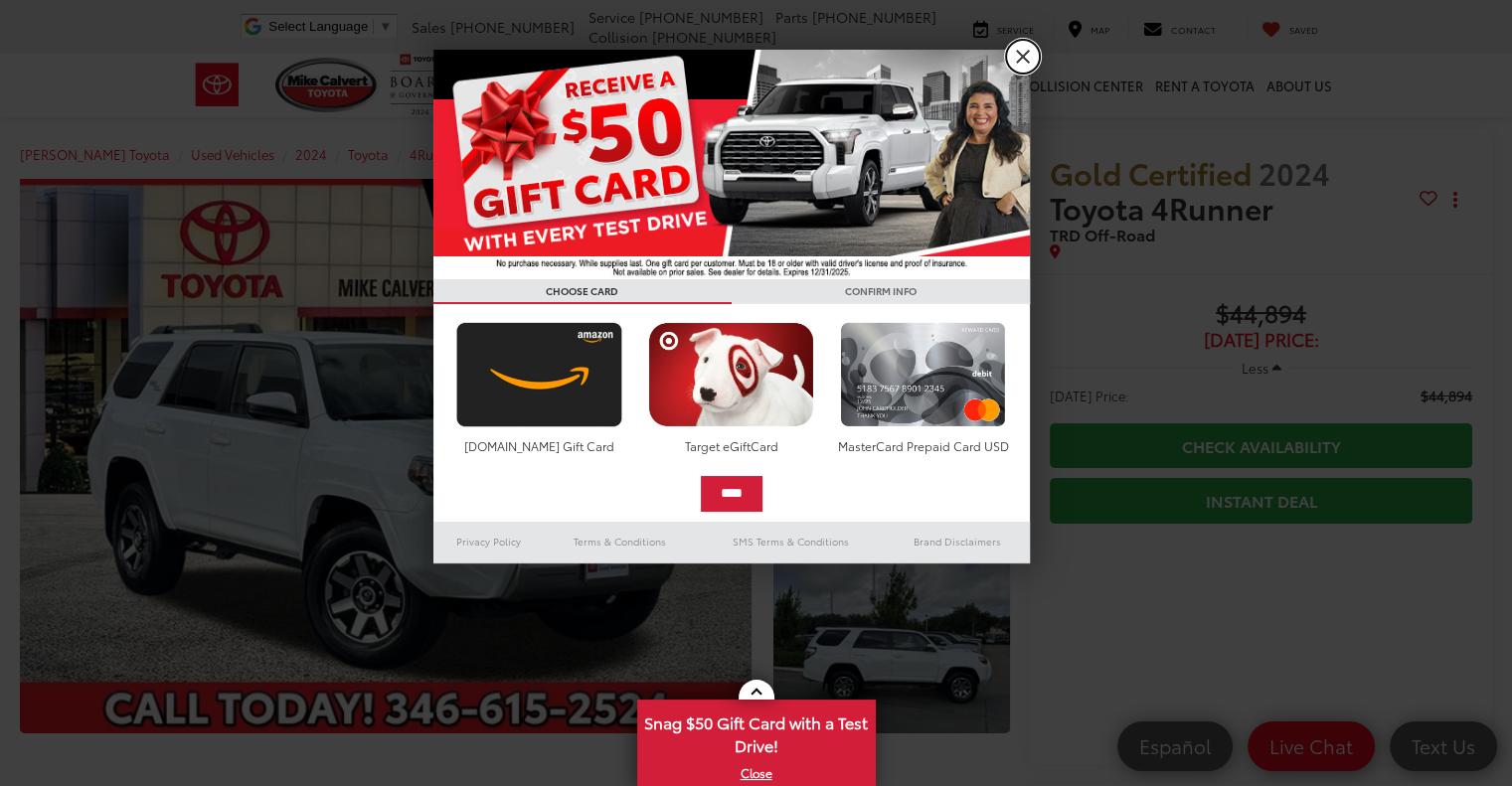 click on "X" at bounding box center (1023, 57) 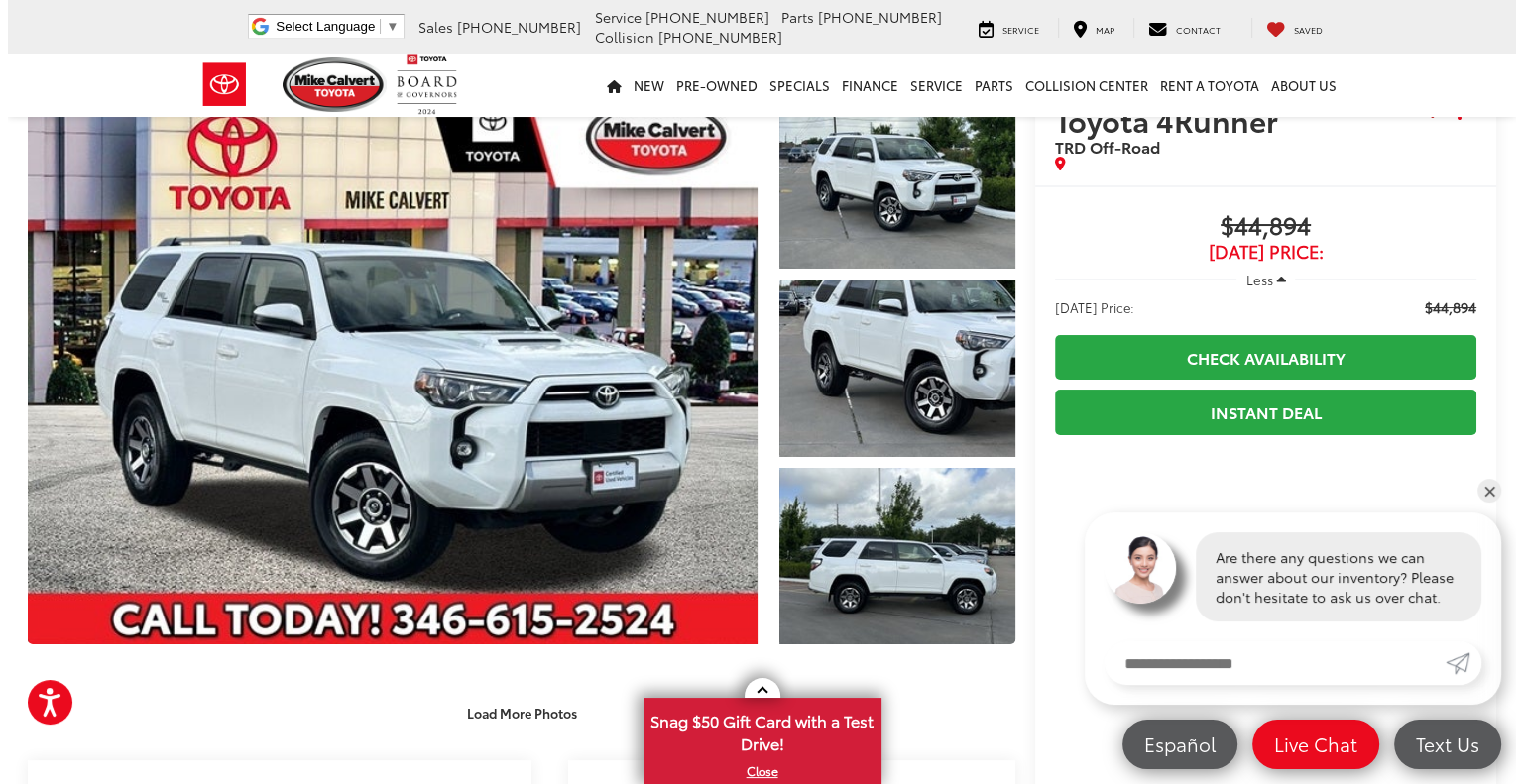 scroll, scrollTop: 0, scrollLeft: 0, axis: both 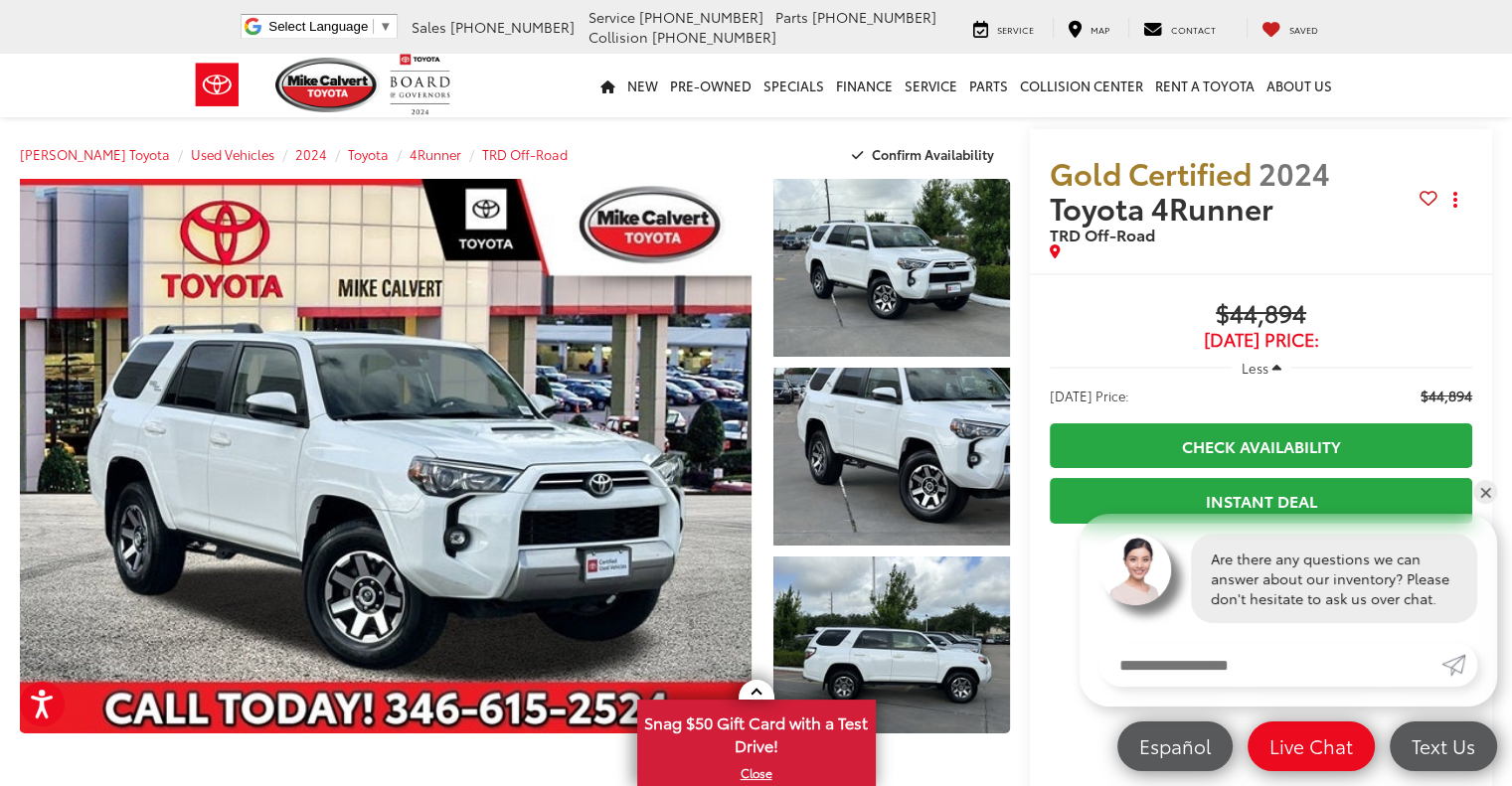 drag, startPoint x: 1519, startPoint y: 82, endPoint x: 1525, endPoint y: 71, distance: 12.529964 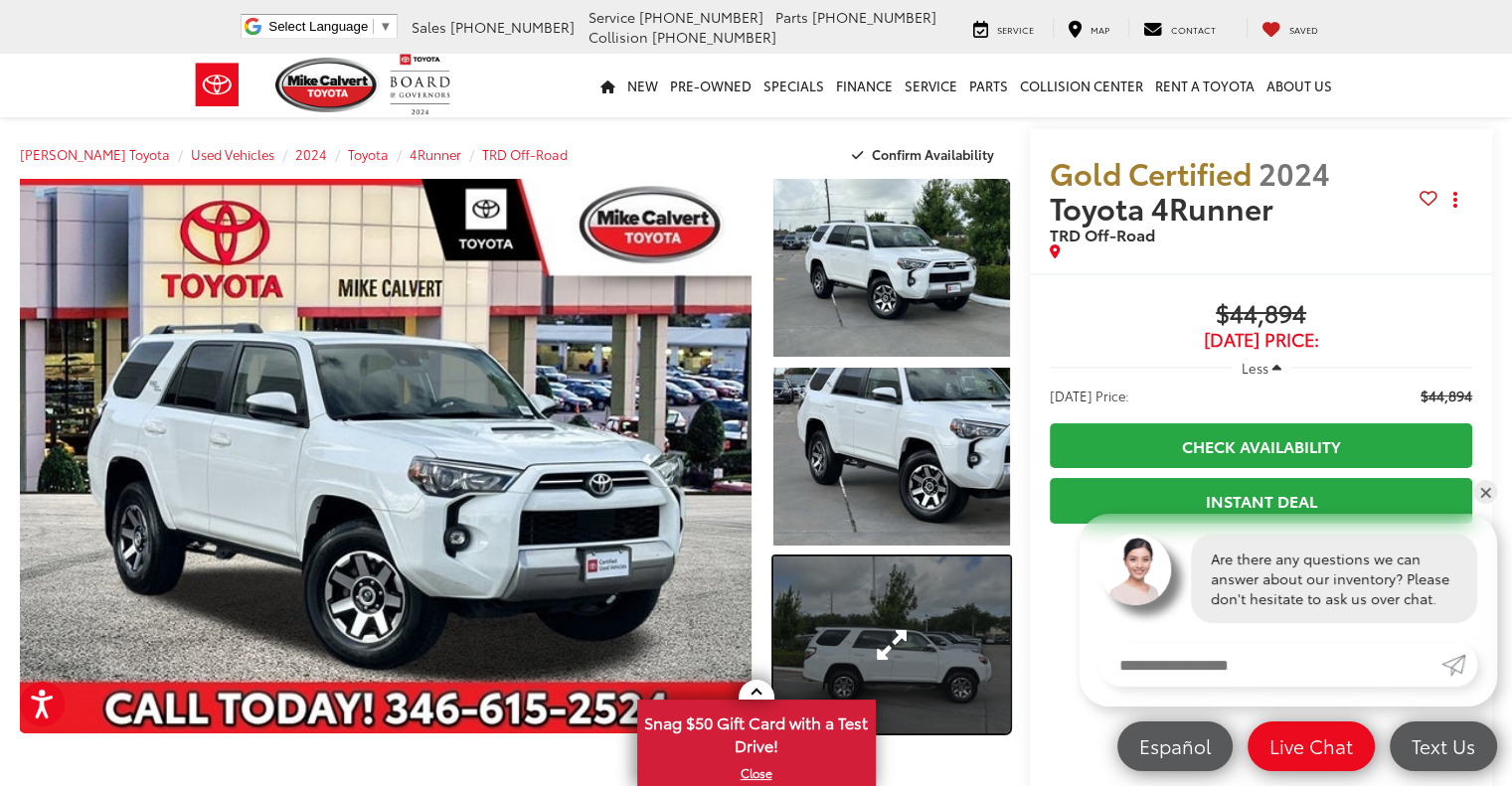 click at bounding box center (892, 645) 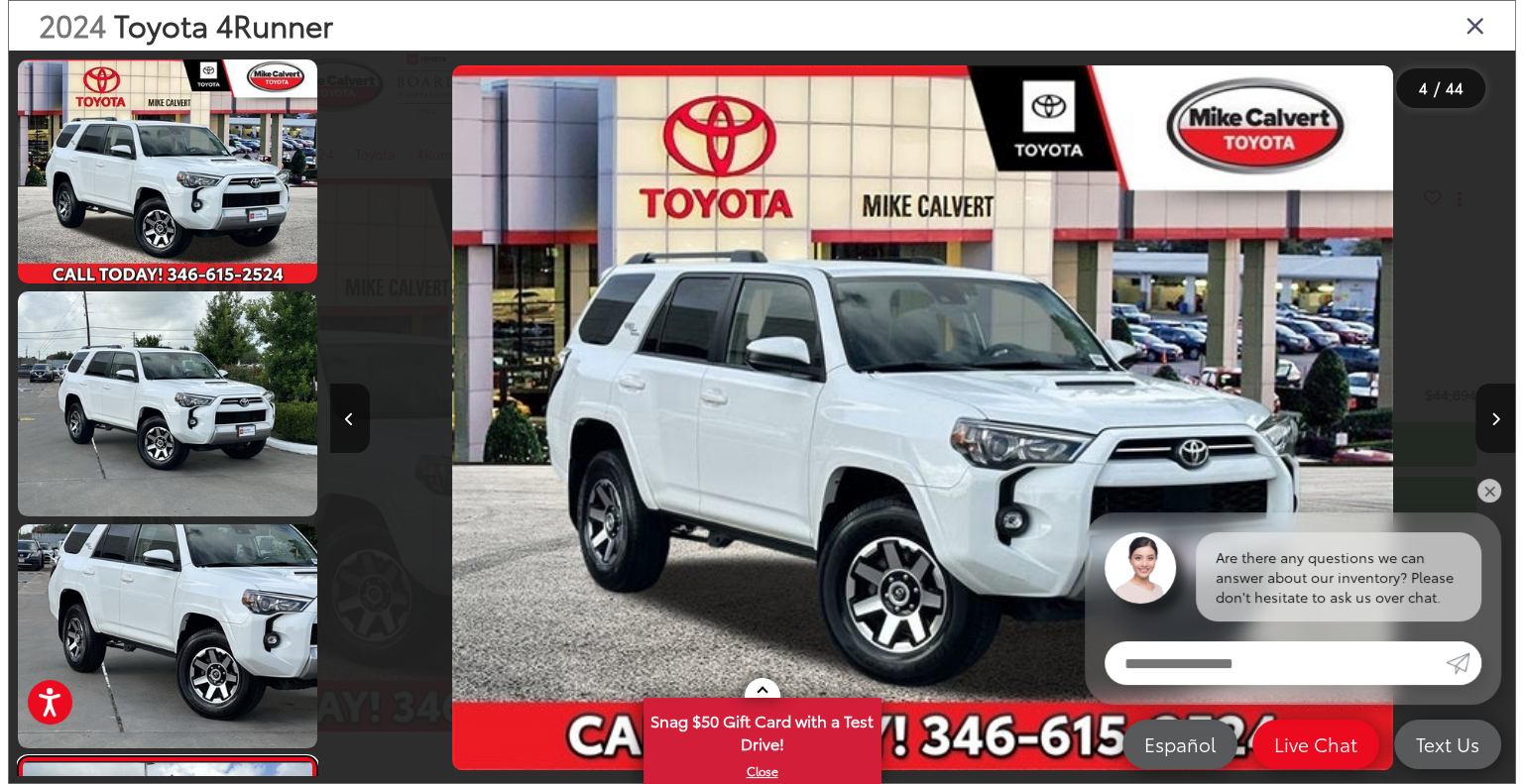 scroll, scrollTop: 273, scrollLeft: 0, axis: vertical 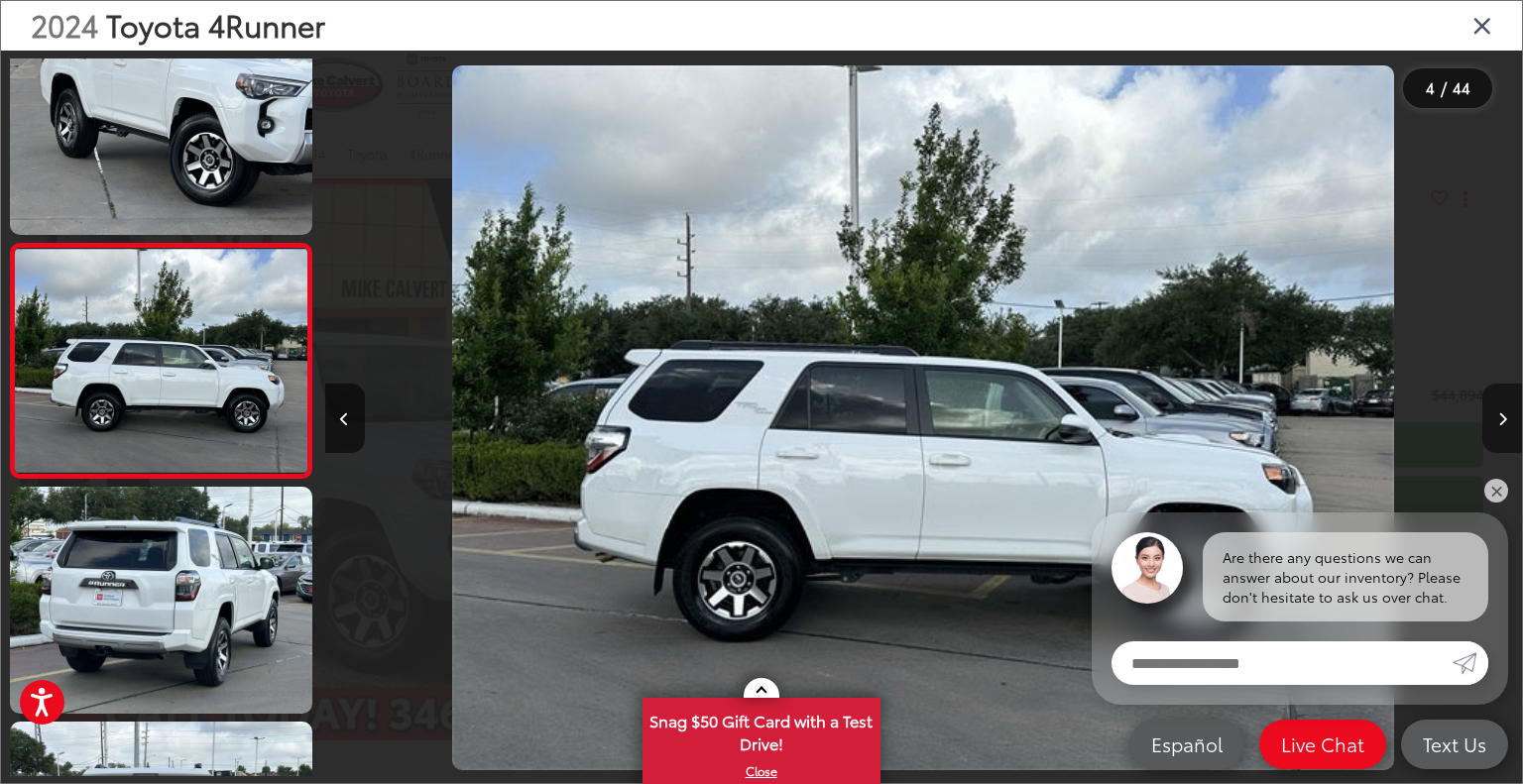 click at bounding box center (1502, 418) 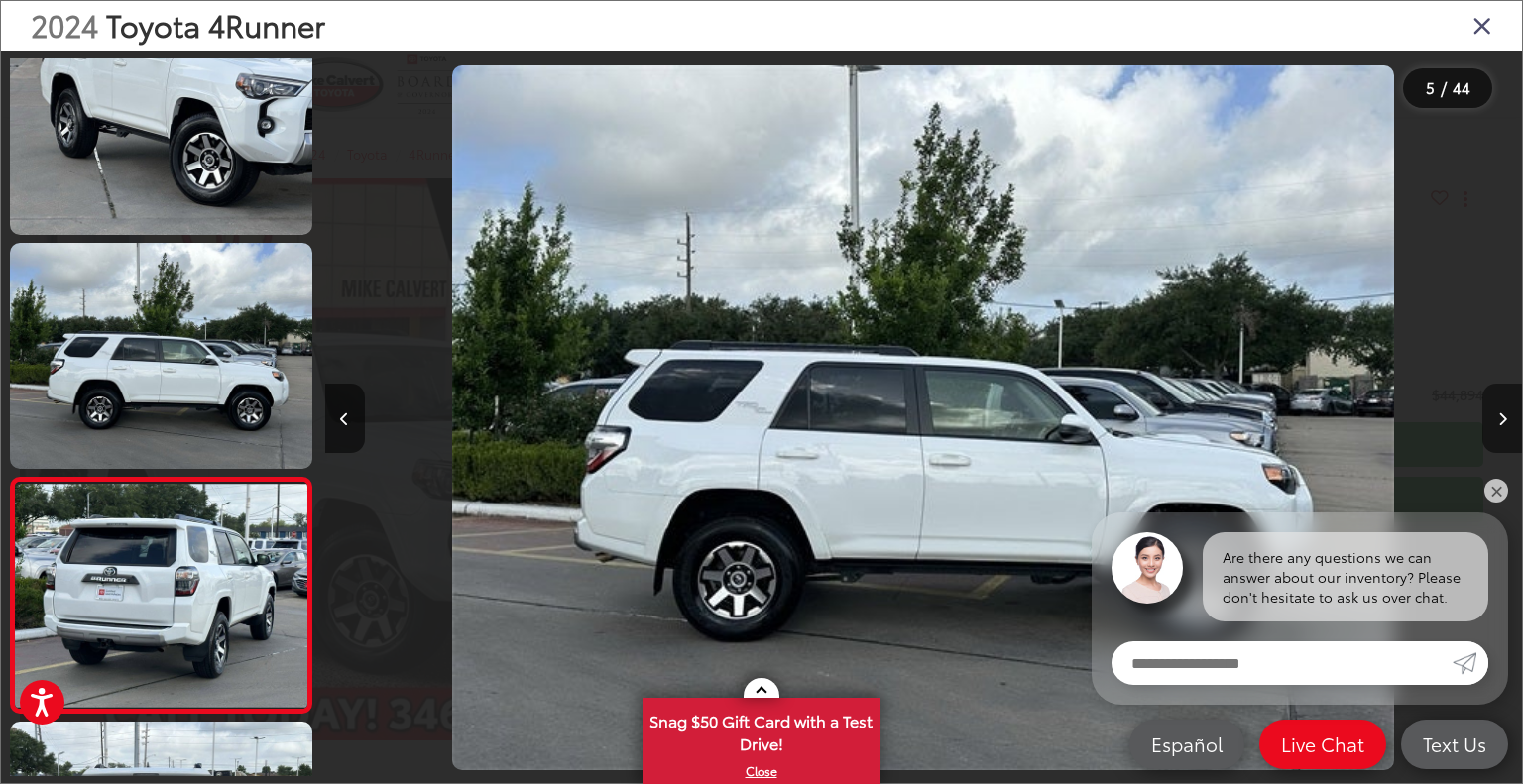 scroll, scrollTop: 0, scrollLeft: 3756, axis: horizontal 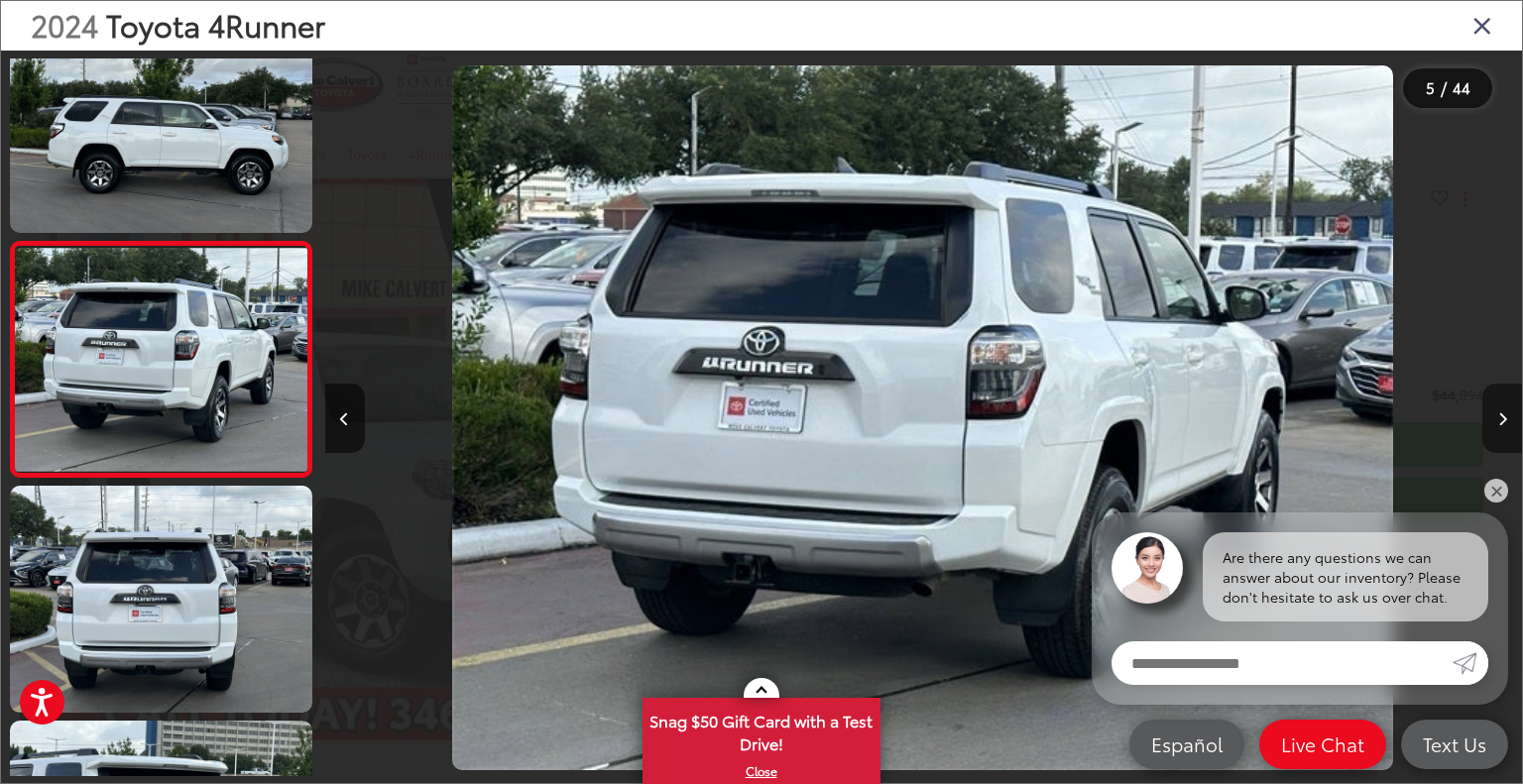click at bounding box center [1502, 418] 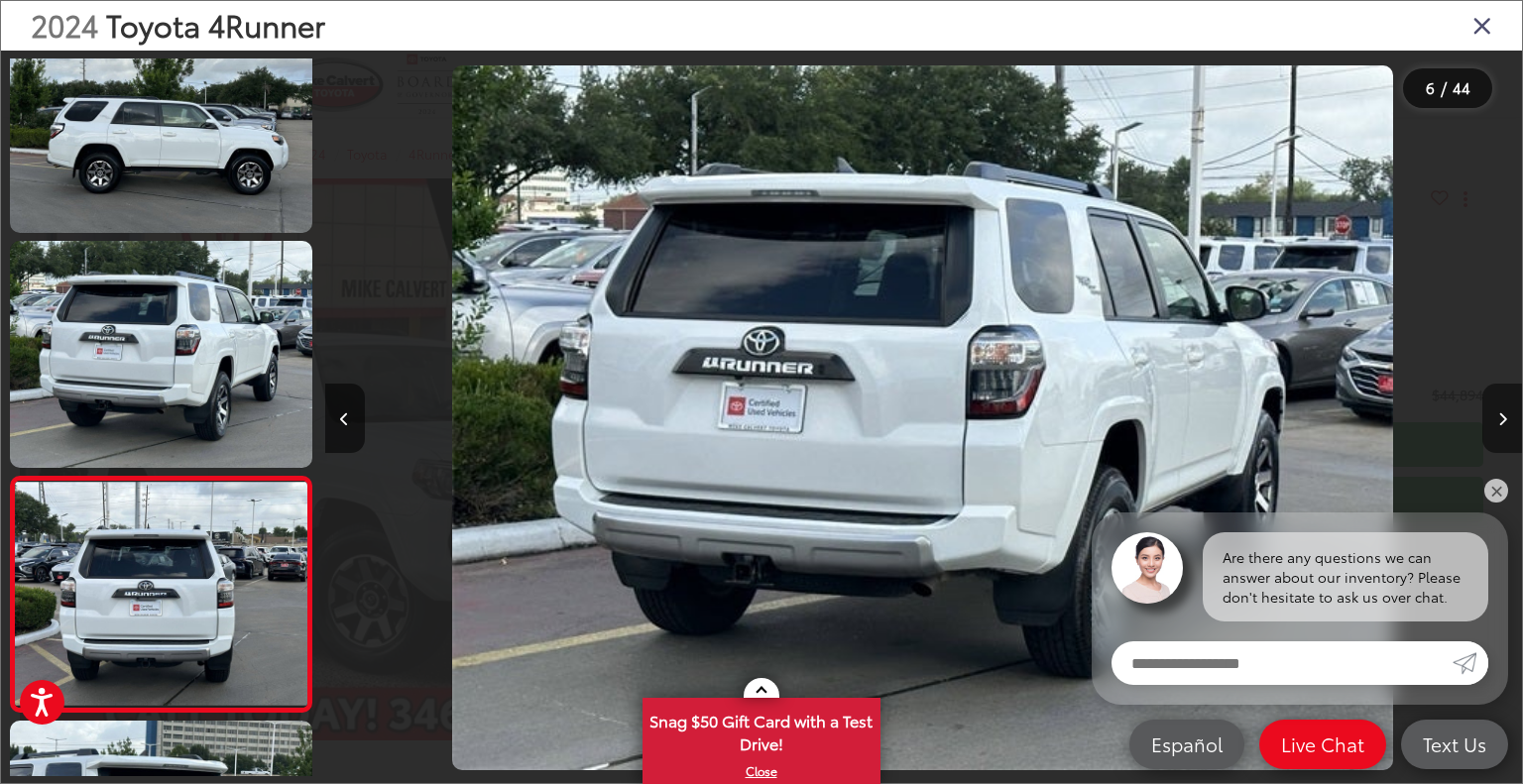 scroll, scrollTop: 0, scrollLeft: 4954, axis: horizontal 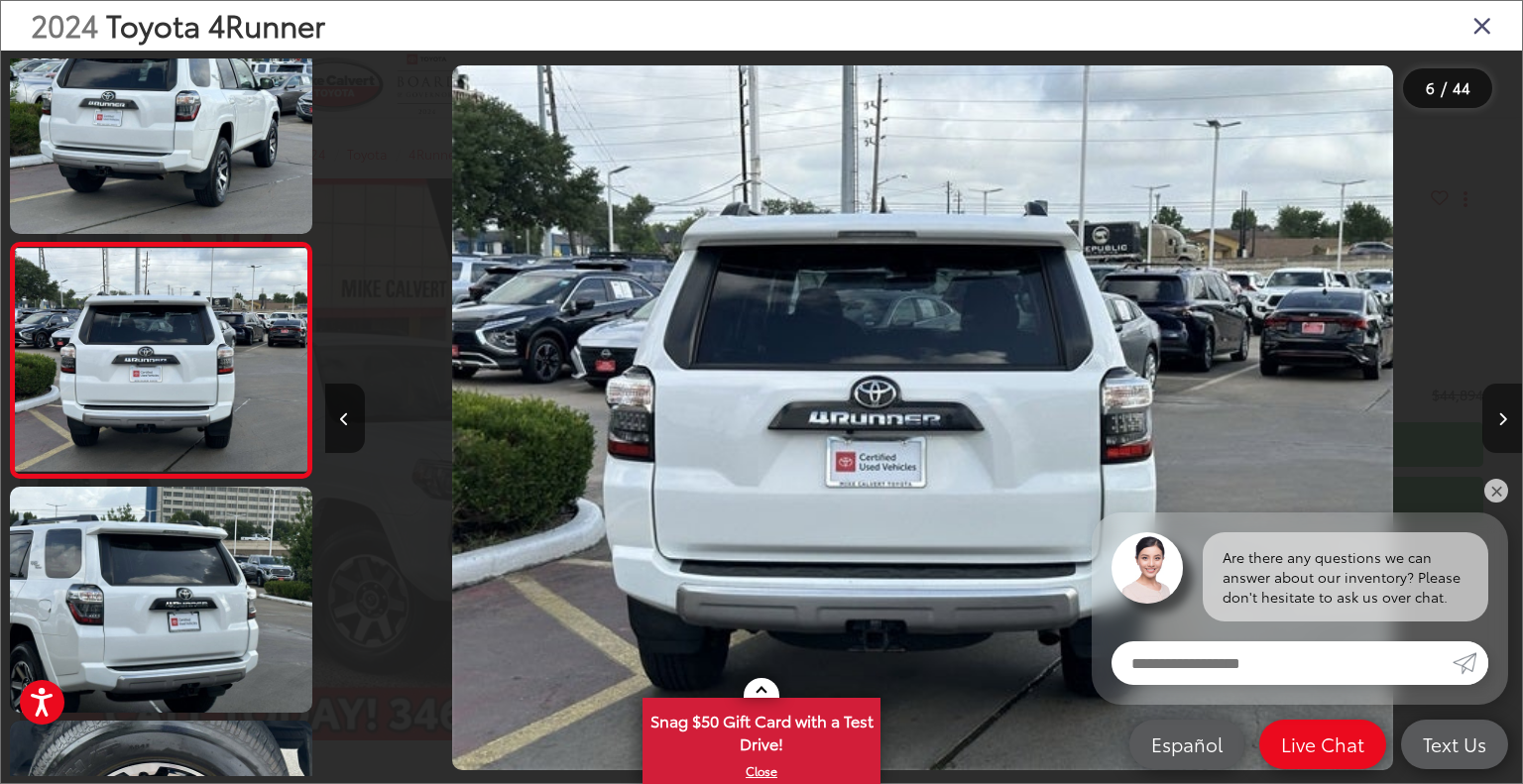 click at bounding box center [1502, 418] 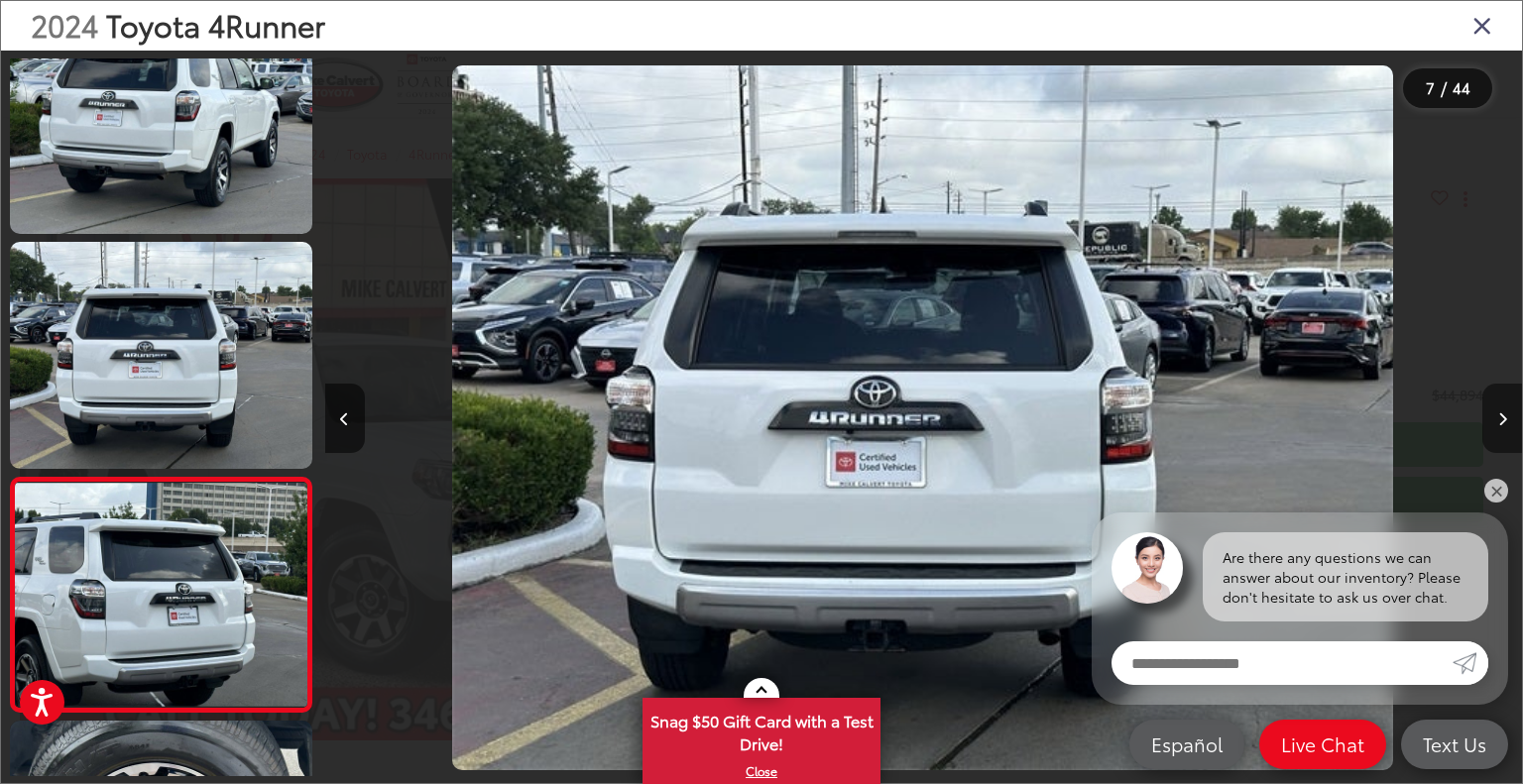 scroll, scrollTop: 0, scrollLeft: 6151, axis: horizontal 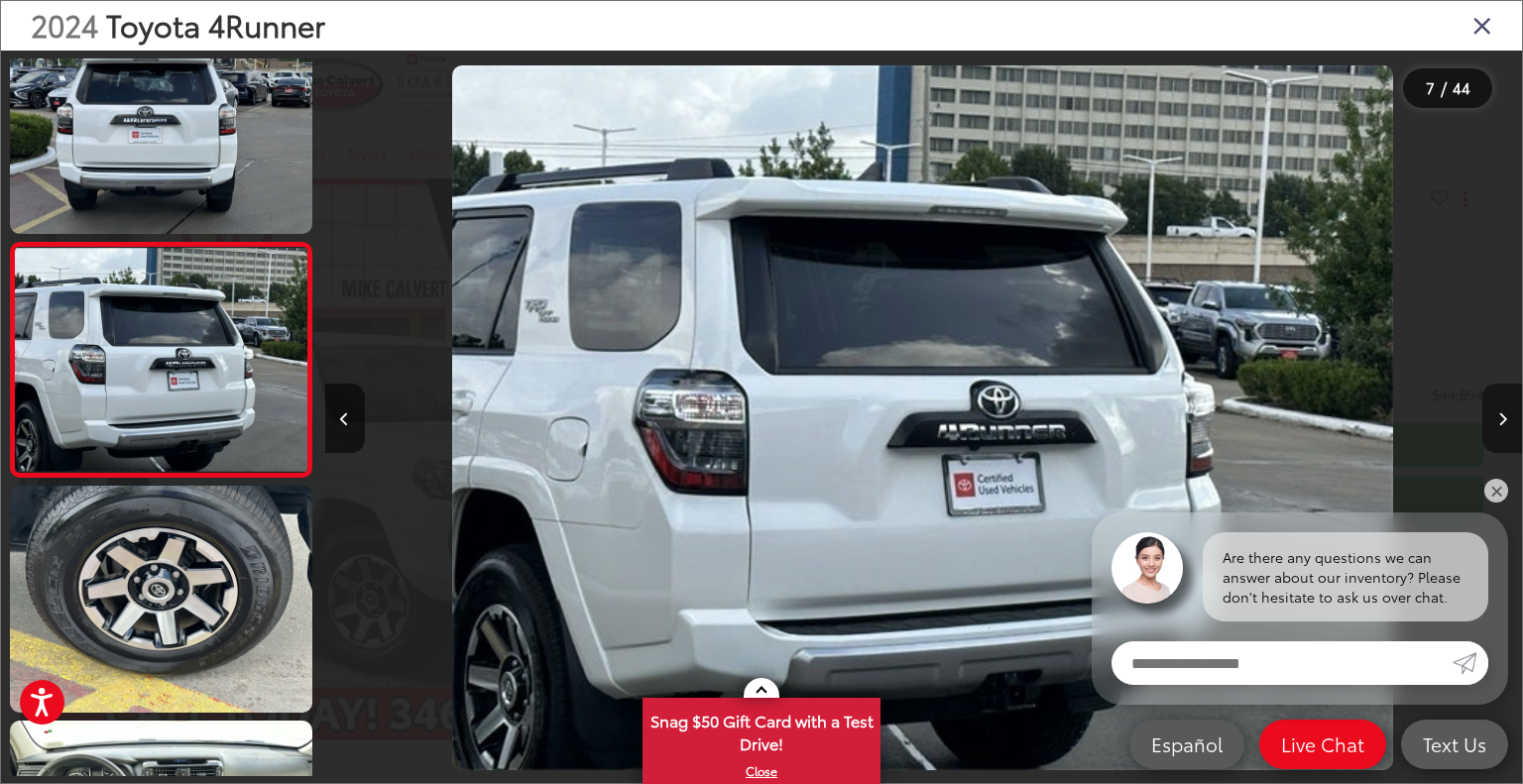click at bounding box center (1502, 418) 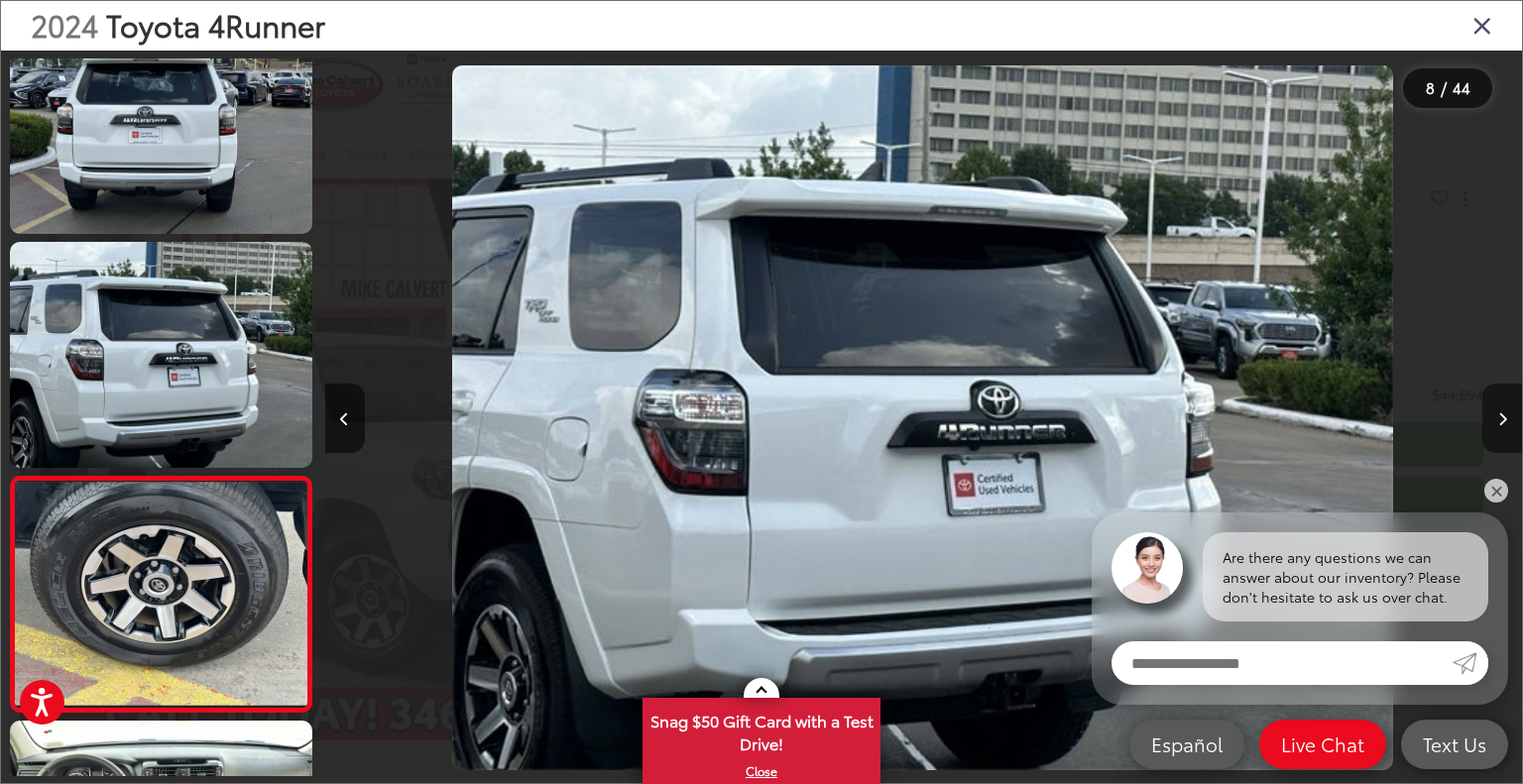 scroll, scrollTop: 0, scrollLeft: 7347, axis: horizontal 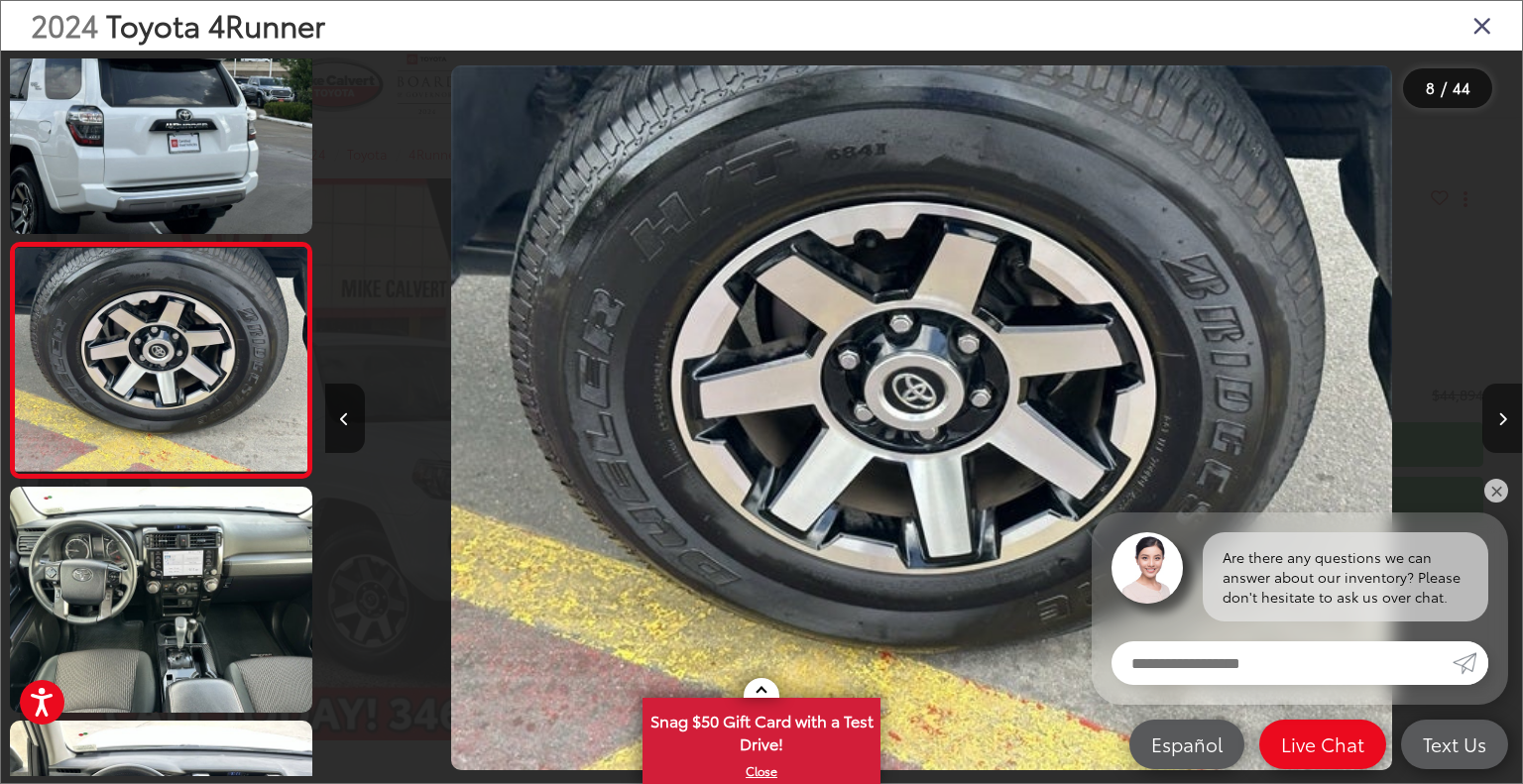 click at bounding box center (1502, 418) 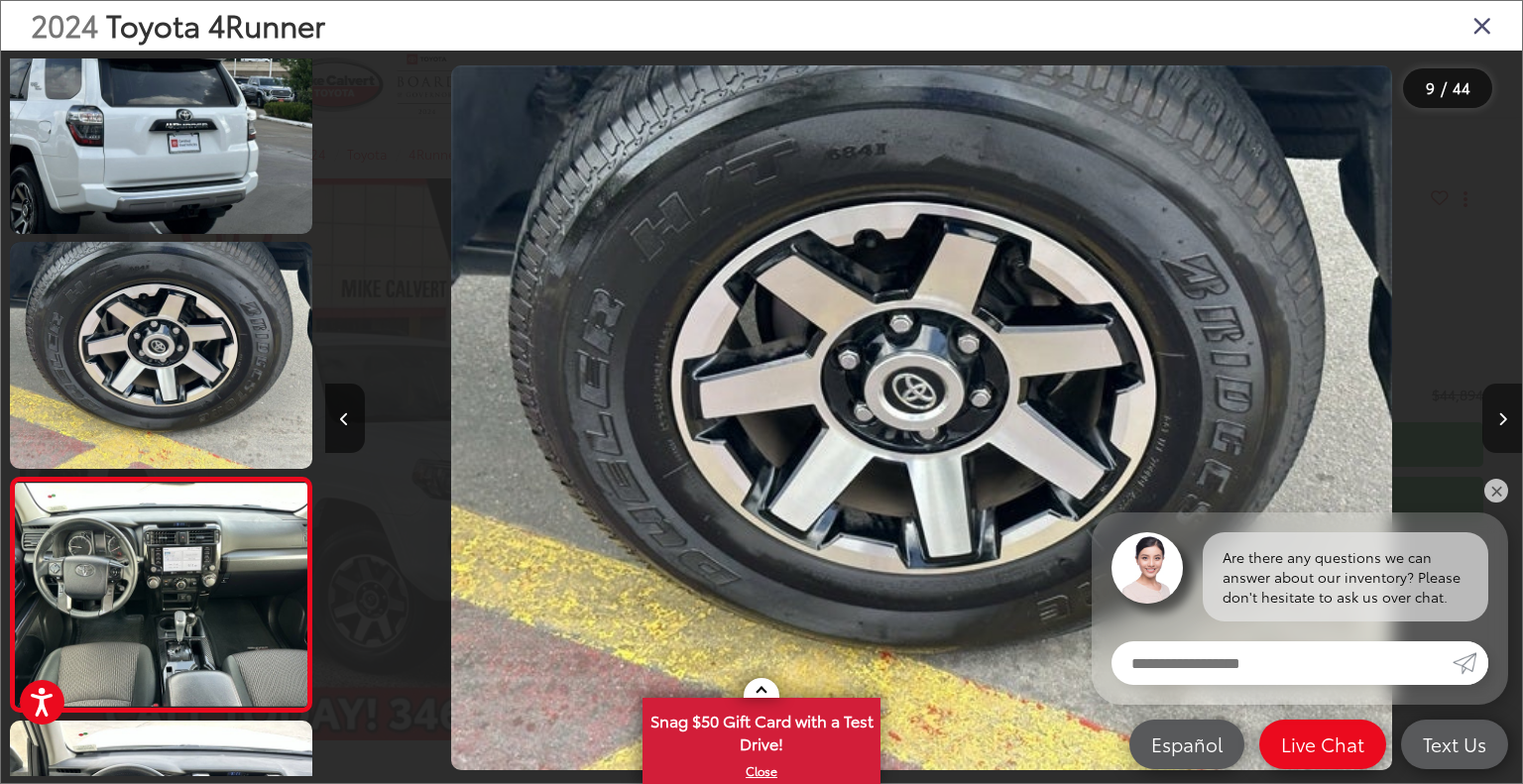 scroll, scrollTop: 0, scrollLeft: 8545, axis: horizontal 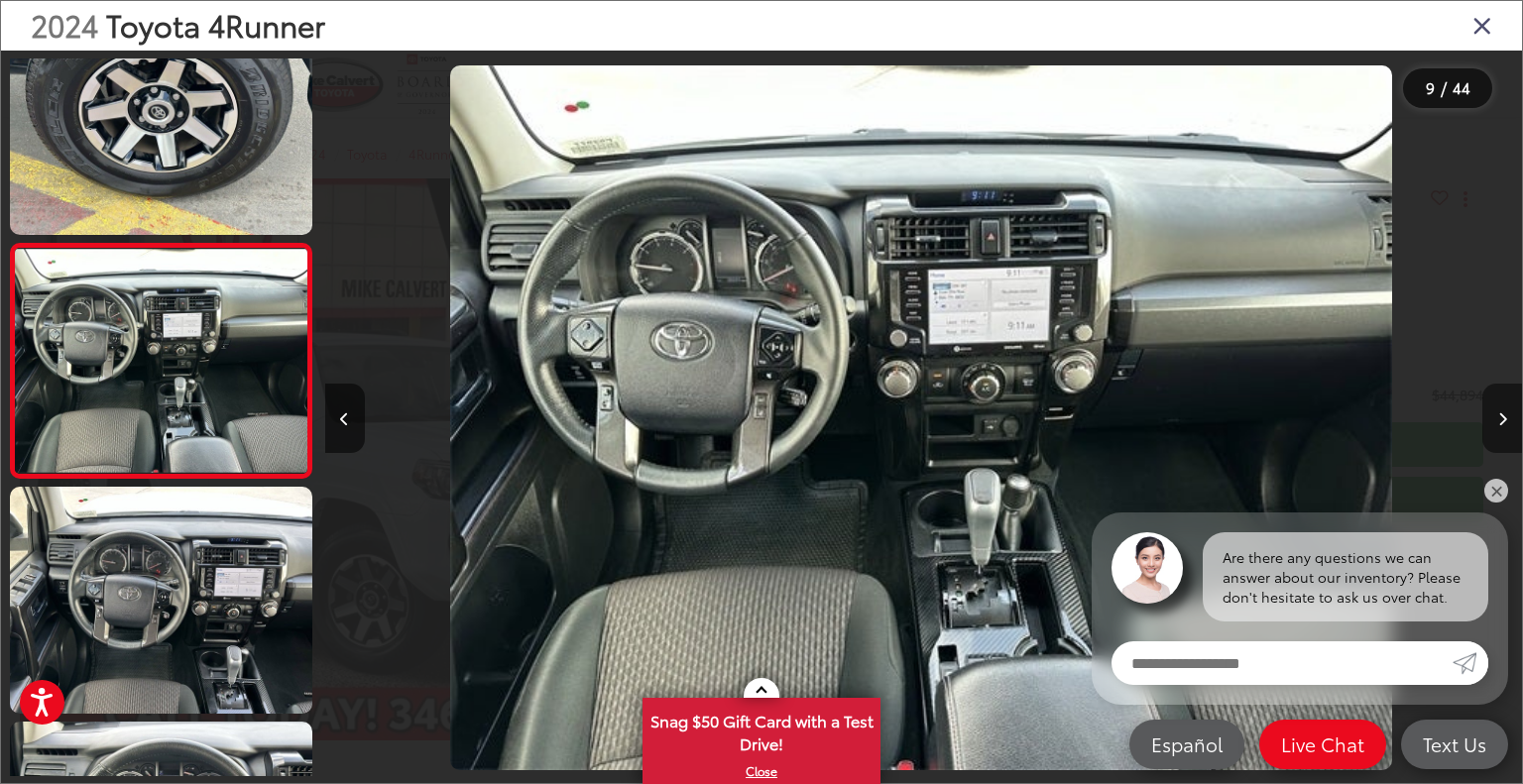 click at bounding box center [1502, 418] 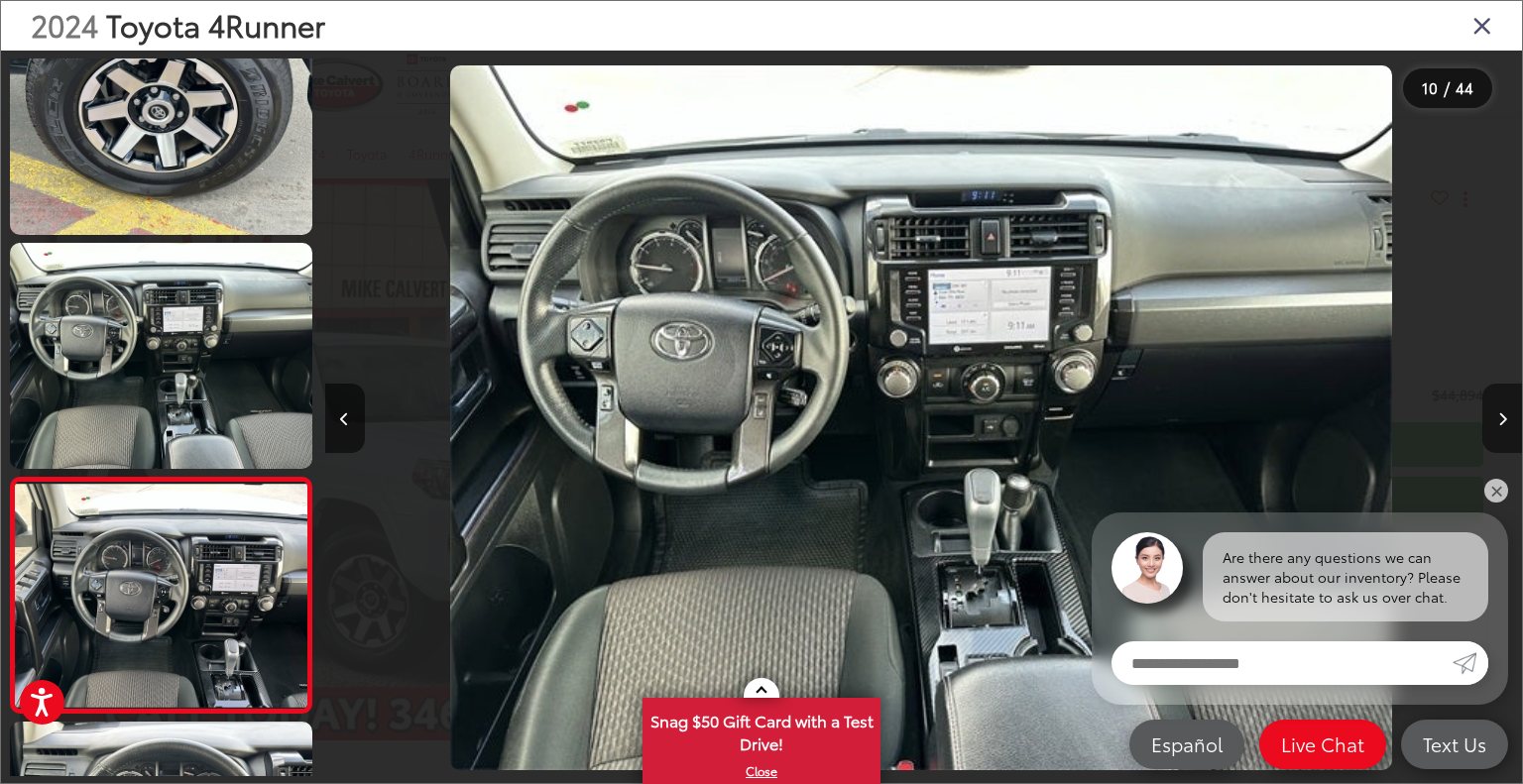 scroll, scrollTop: 0, scrollLeft: 9681, axis: horizontal 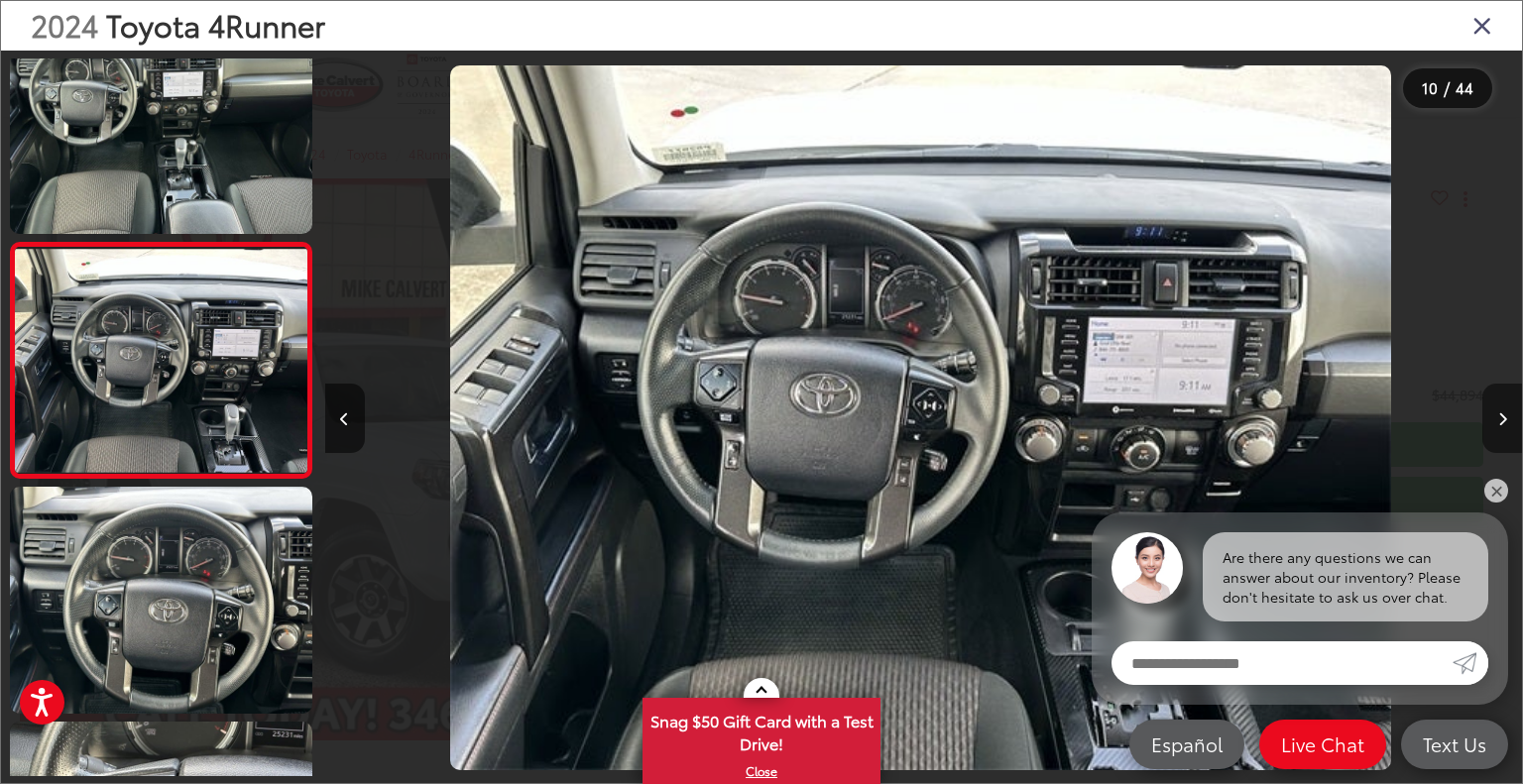 click at bounding box center (1502, 418) 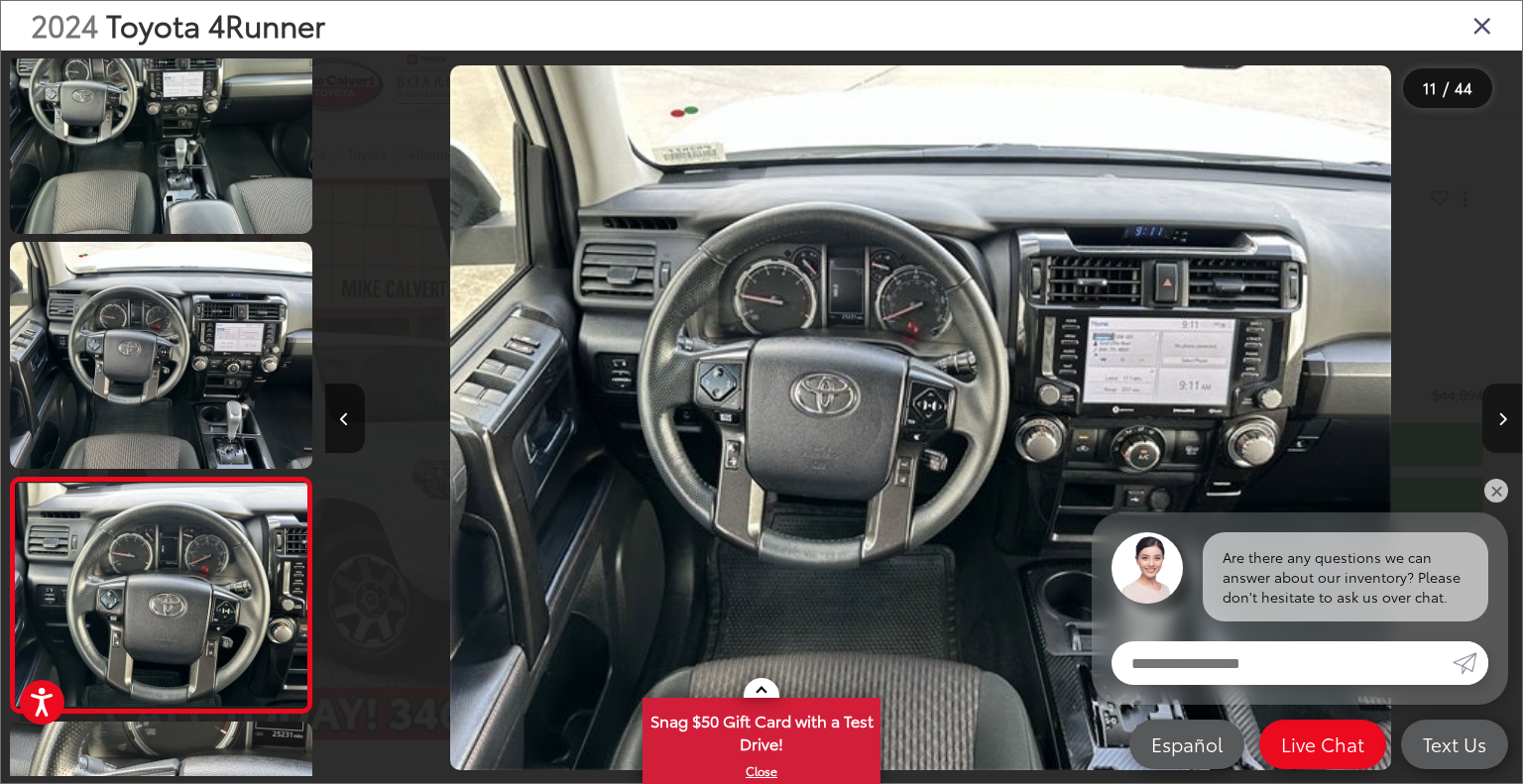 scroll, scrollTop: 0, scrollLeft: 10940, axis: horizontal 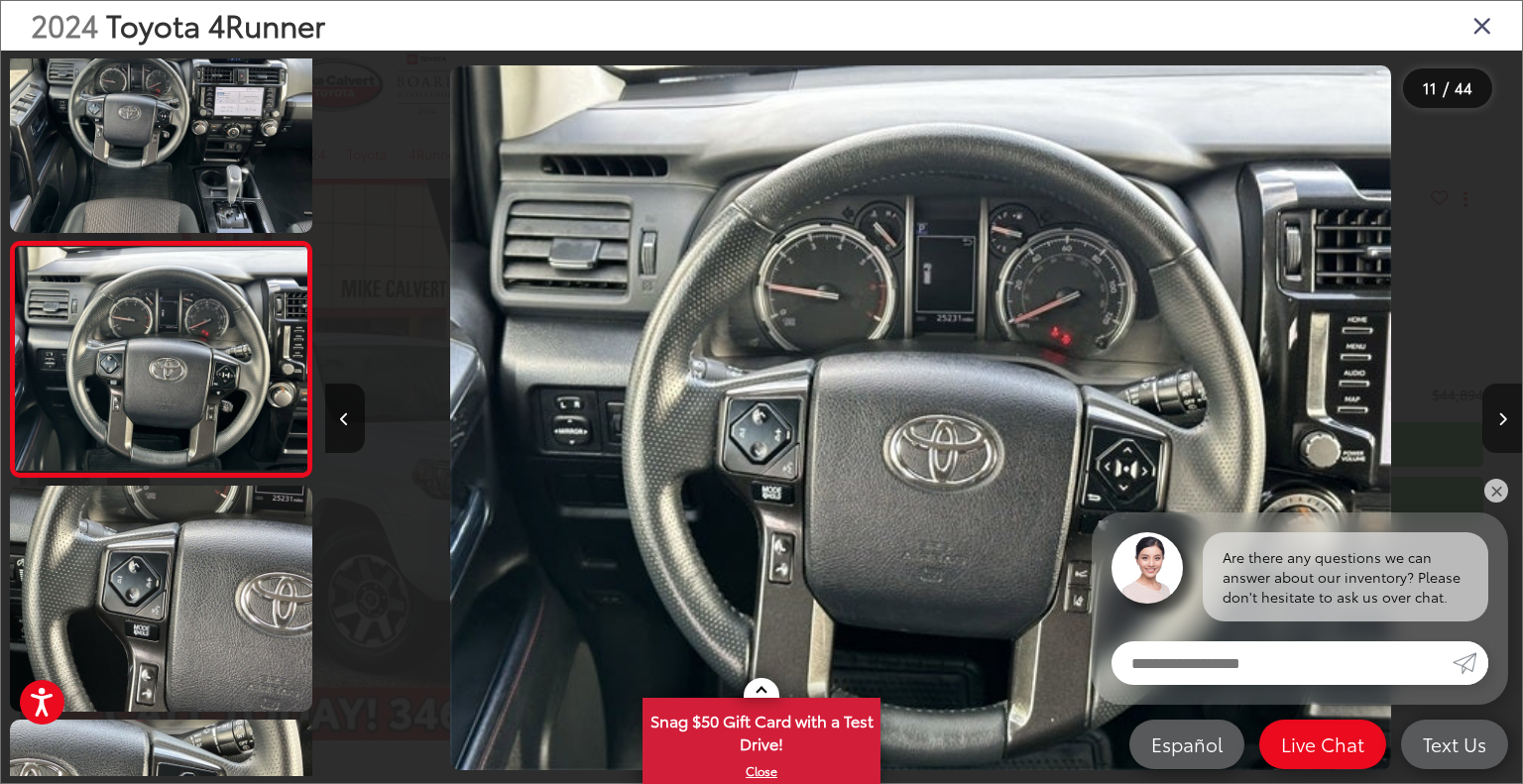 click at bounding box center [1502, 418] 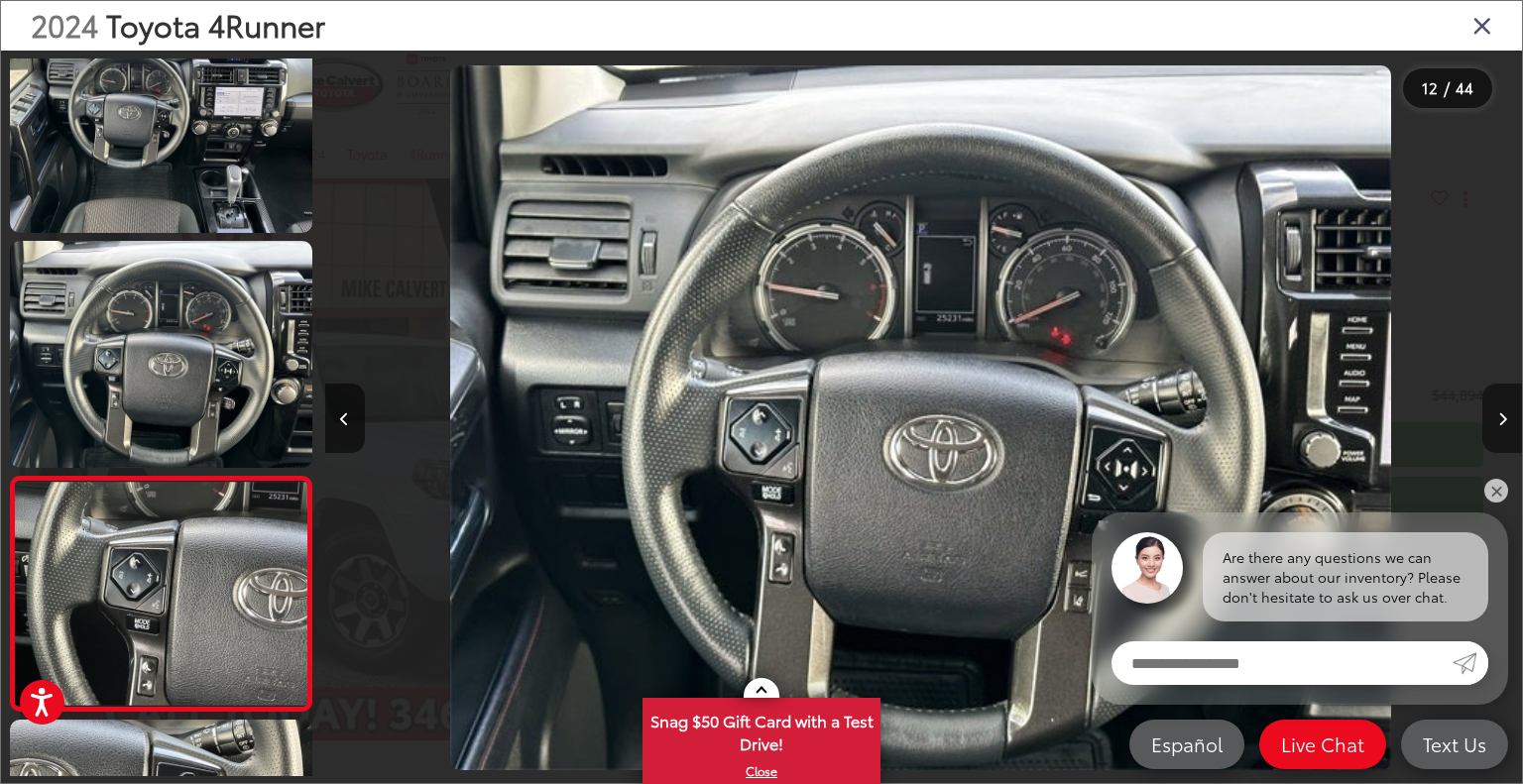 scroll 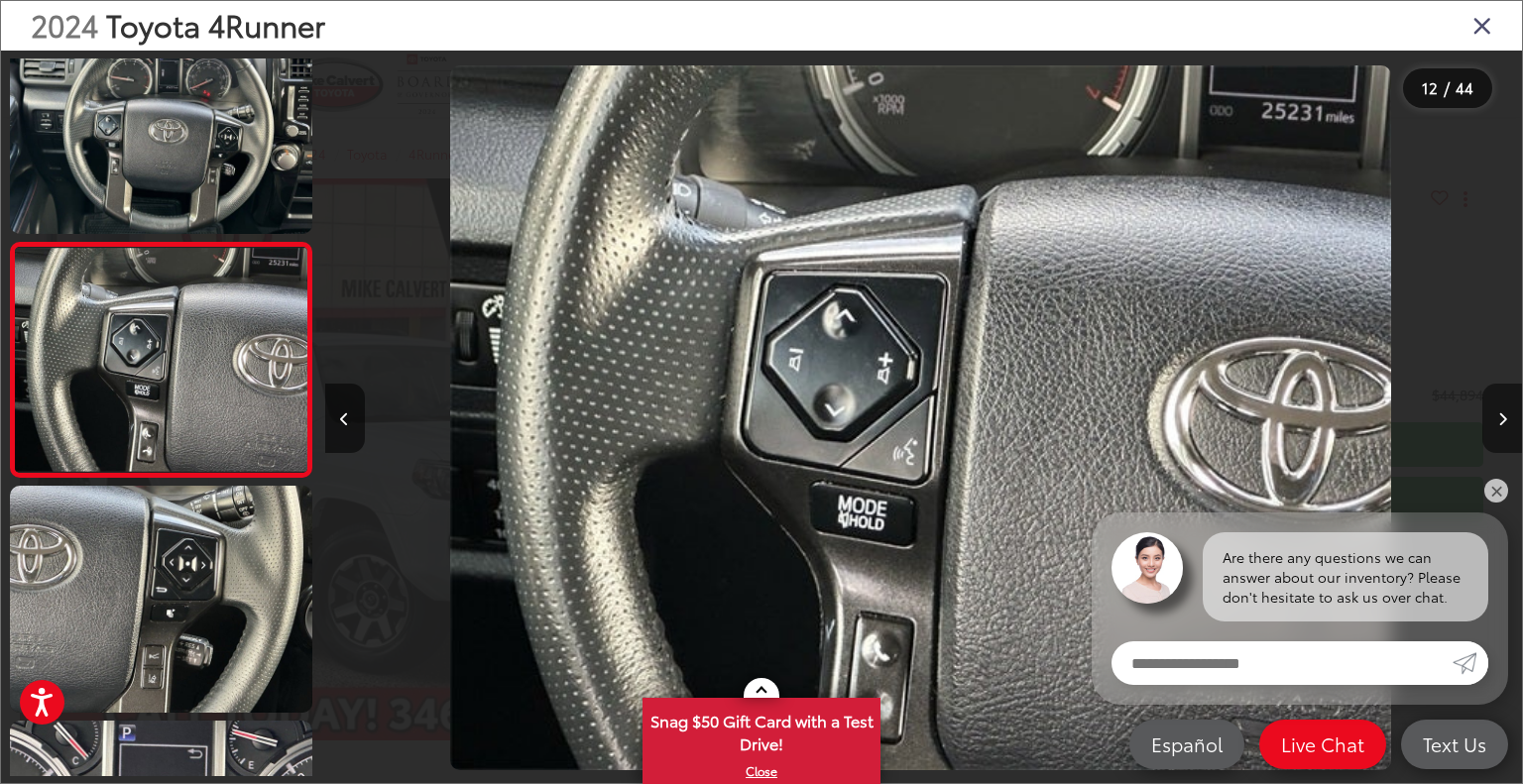 click at bounding box center (1502, 418) 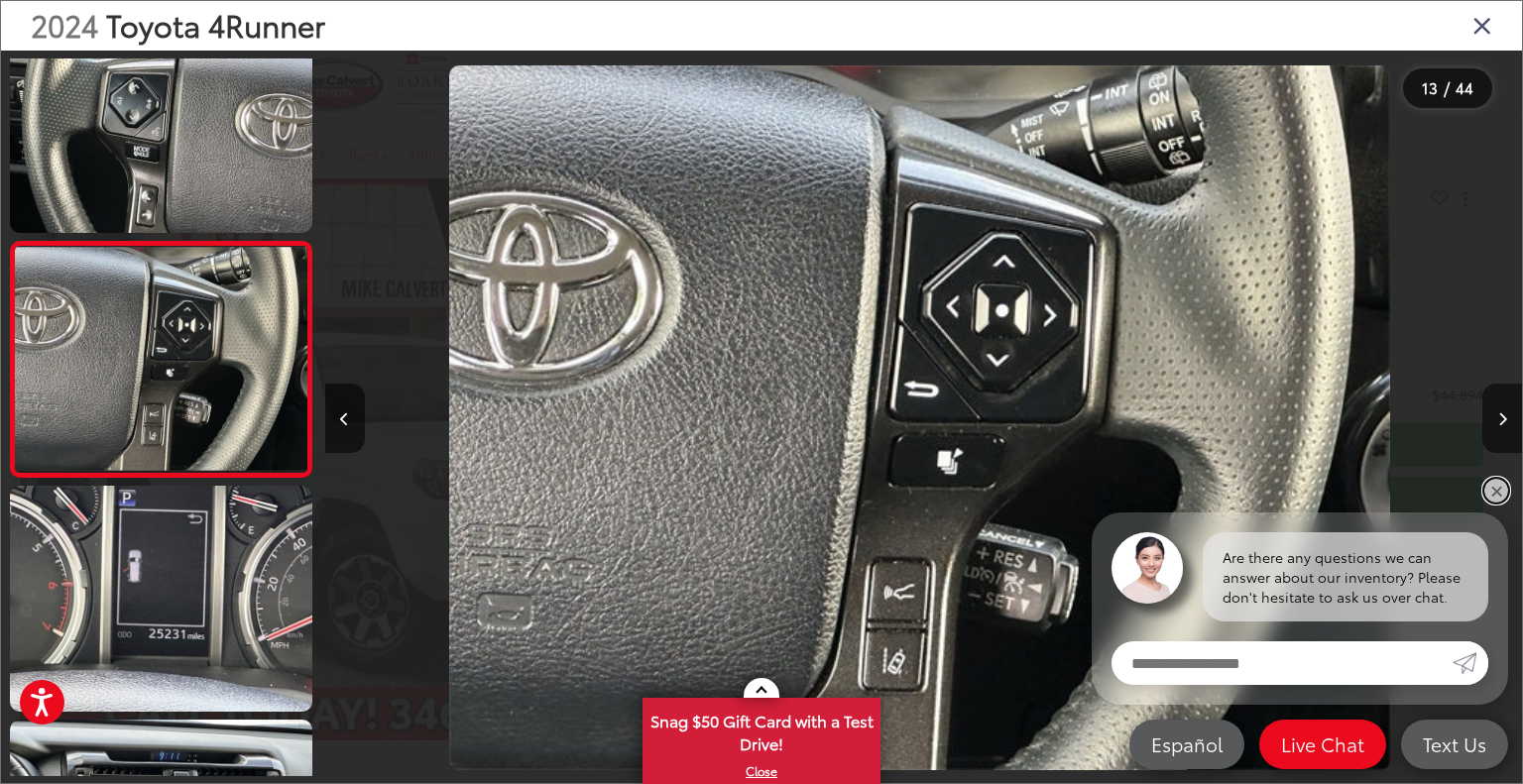 click on "✕" at bounding box center [1496, 491] 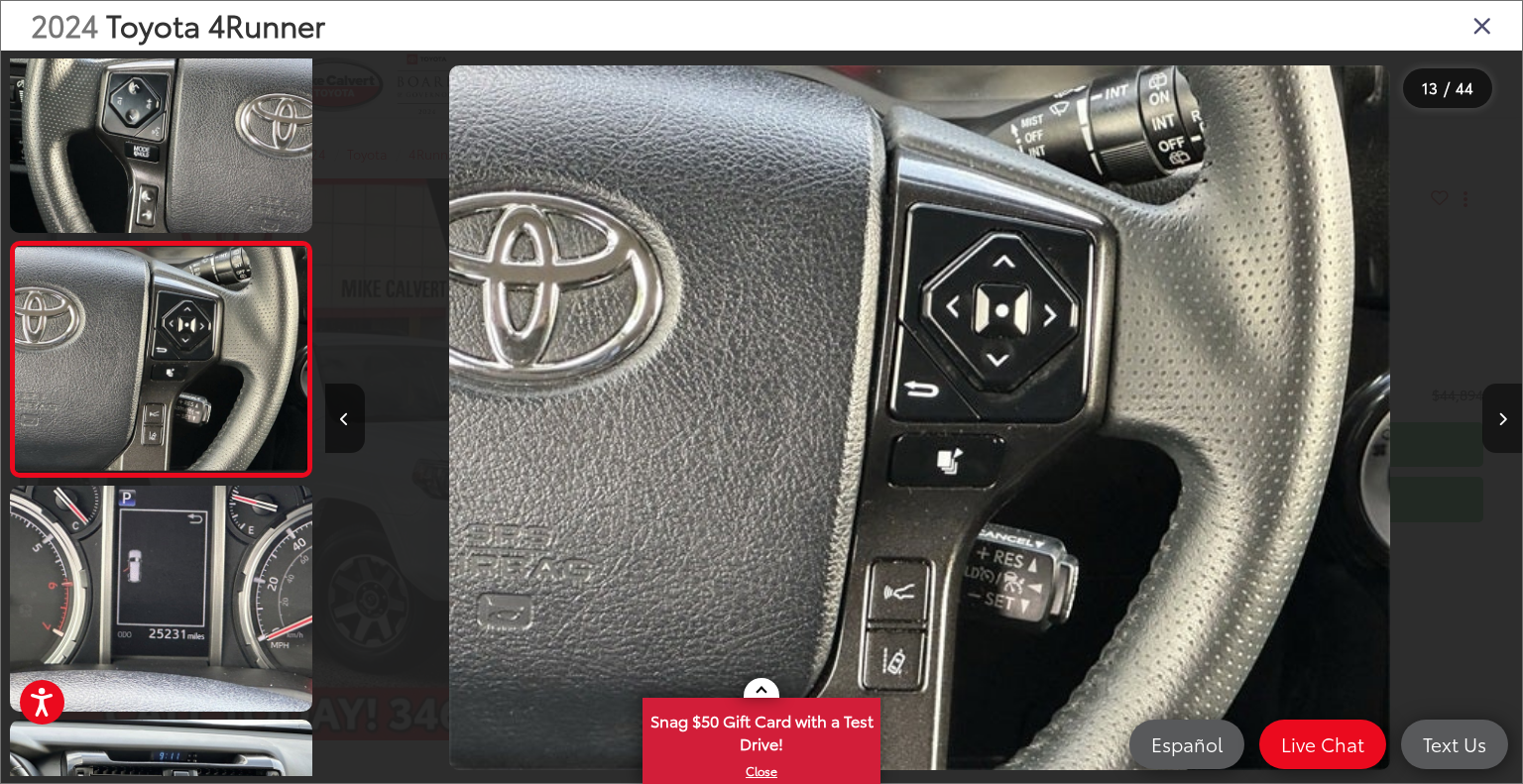click at bounding box center (1502, 419) 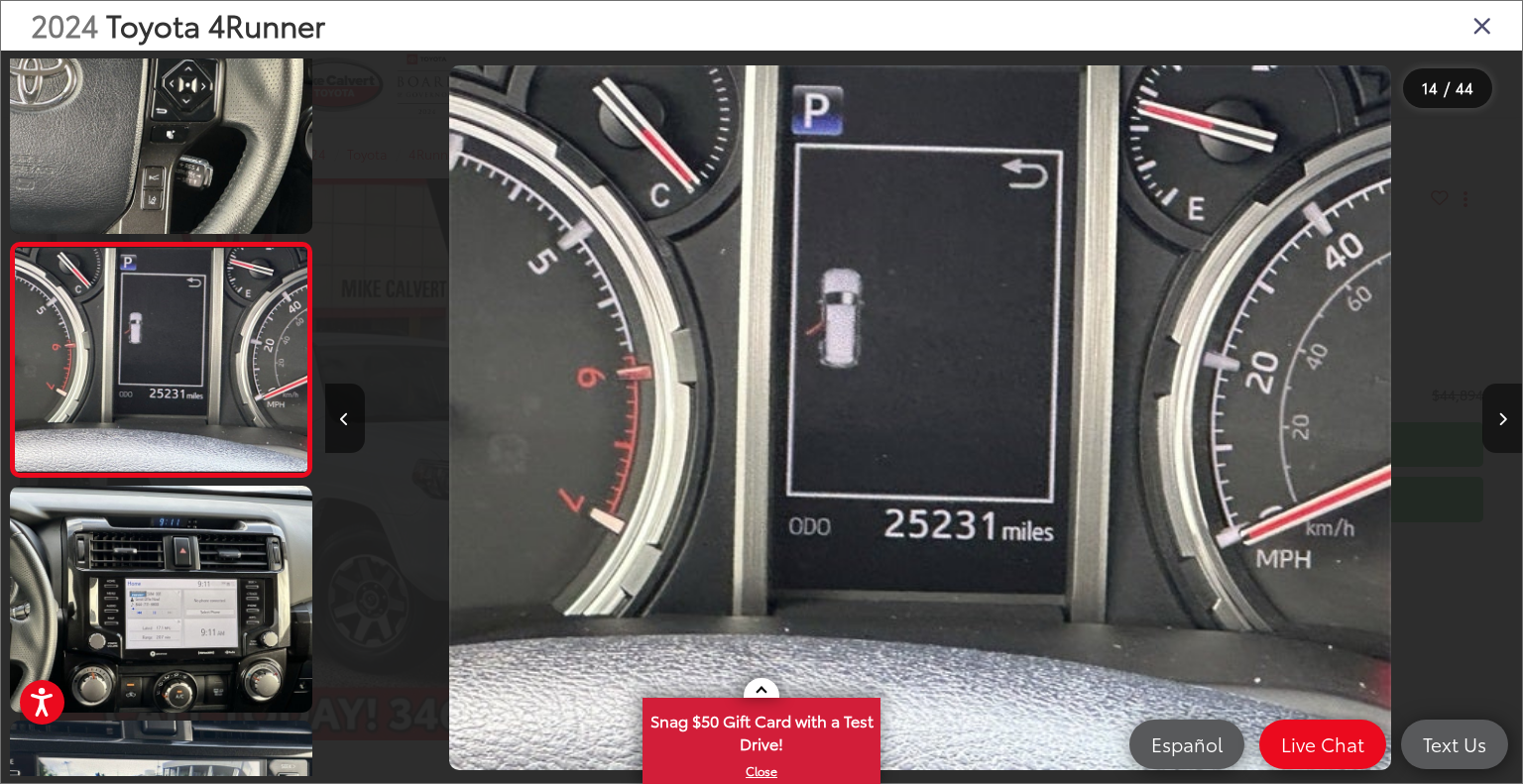 click at bounding box center (1502, 419) 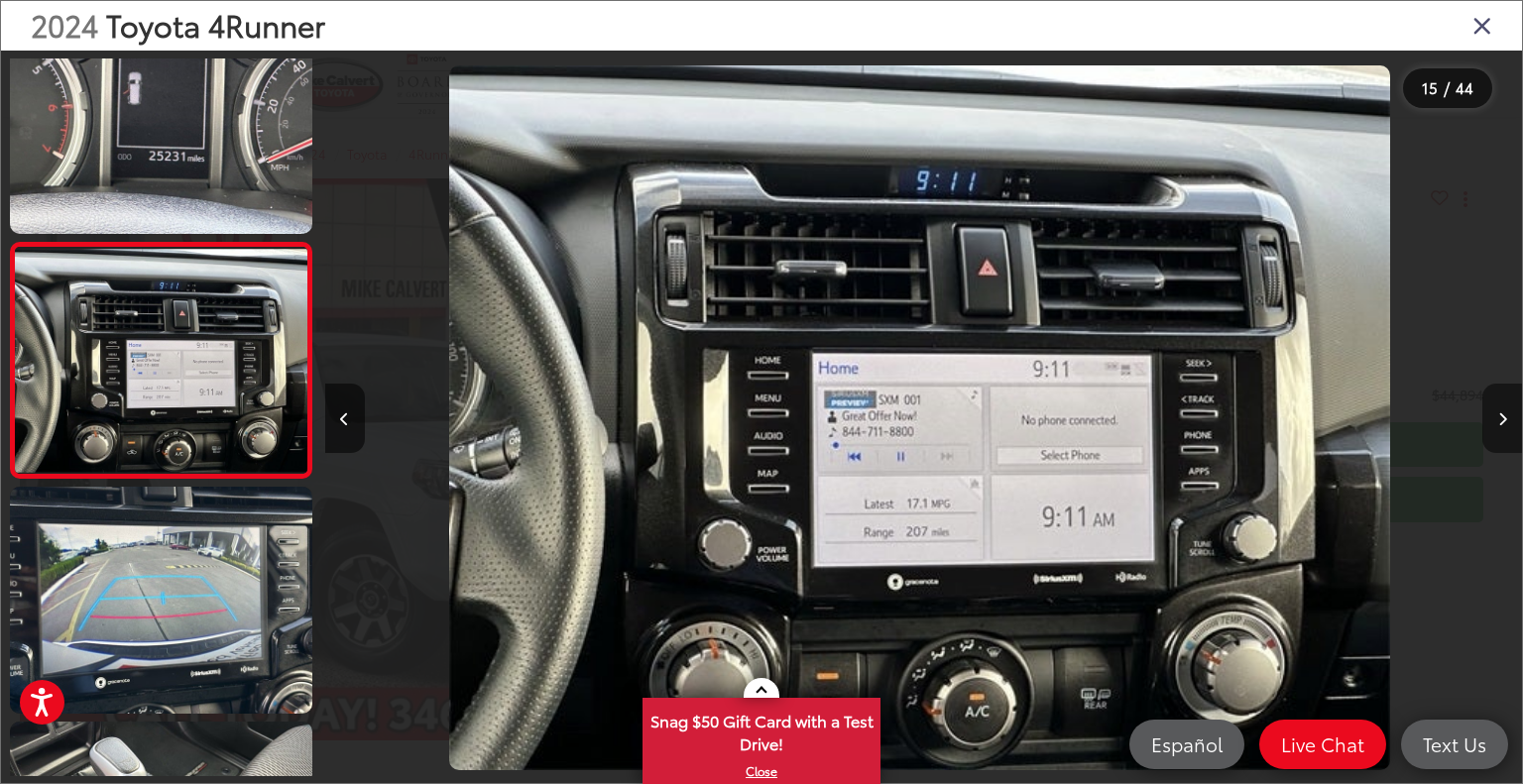 click at bounding box center [1502, 419] 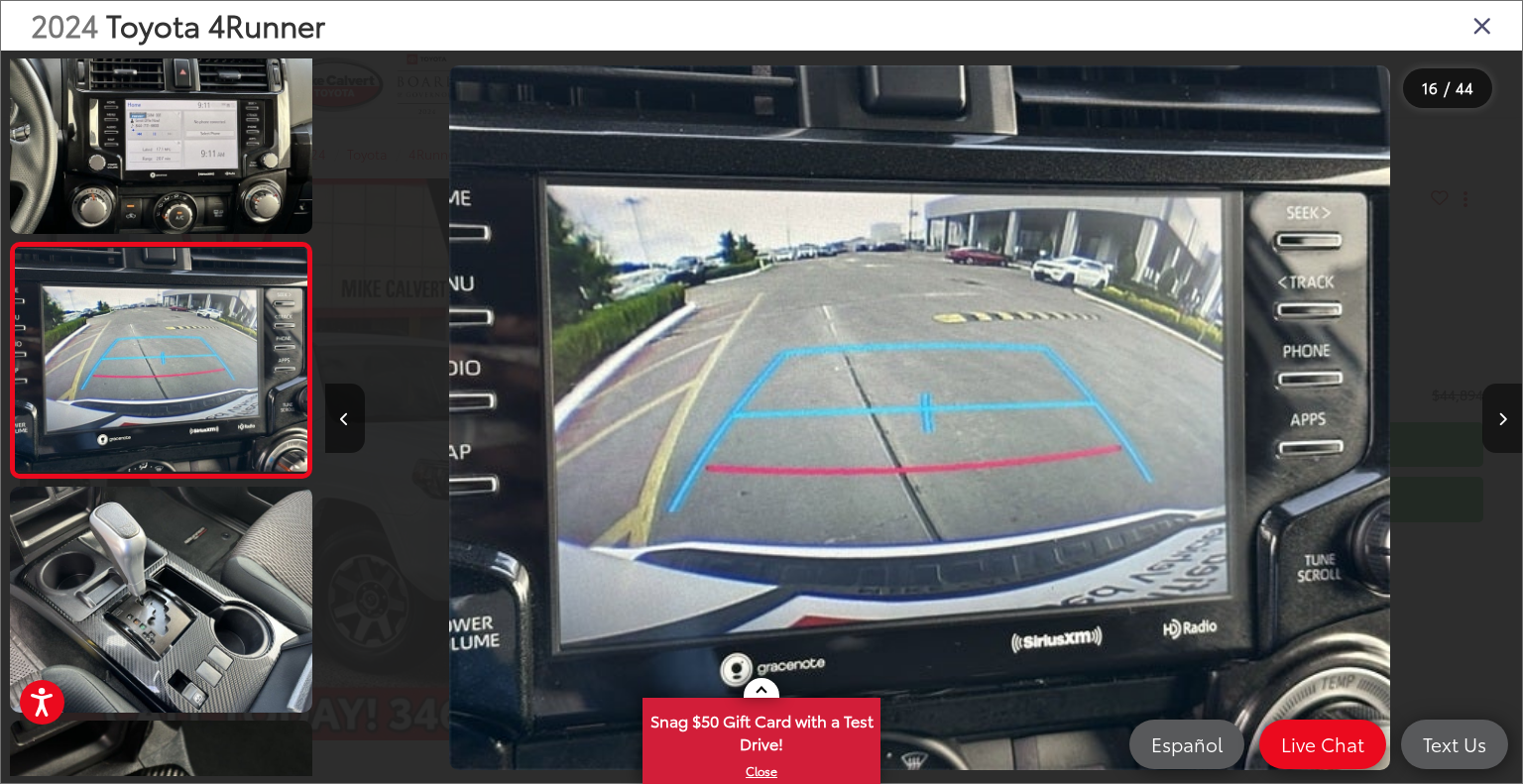 click at bounding box center (1502, 419) 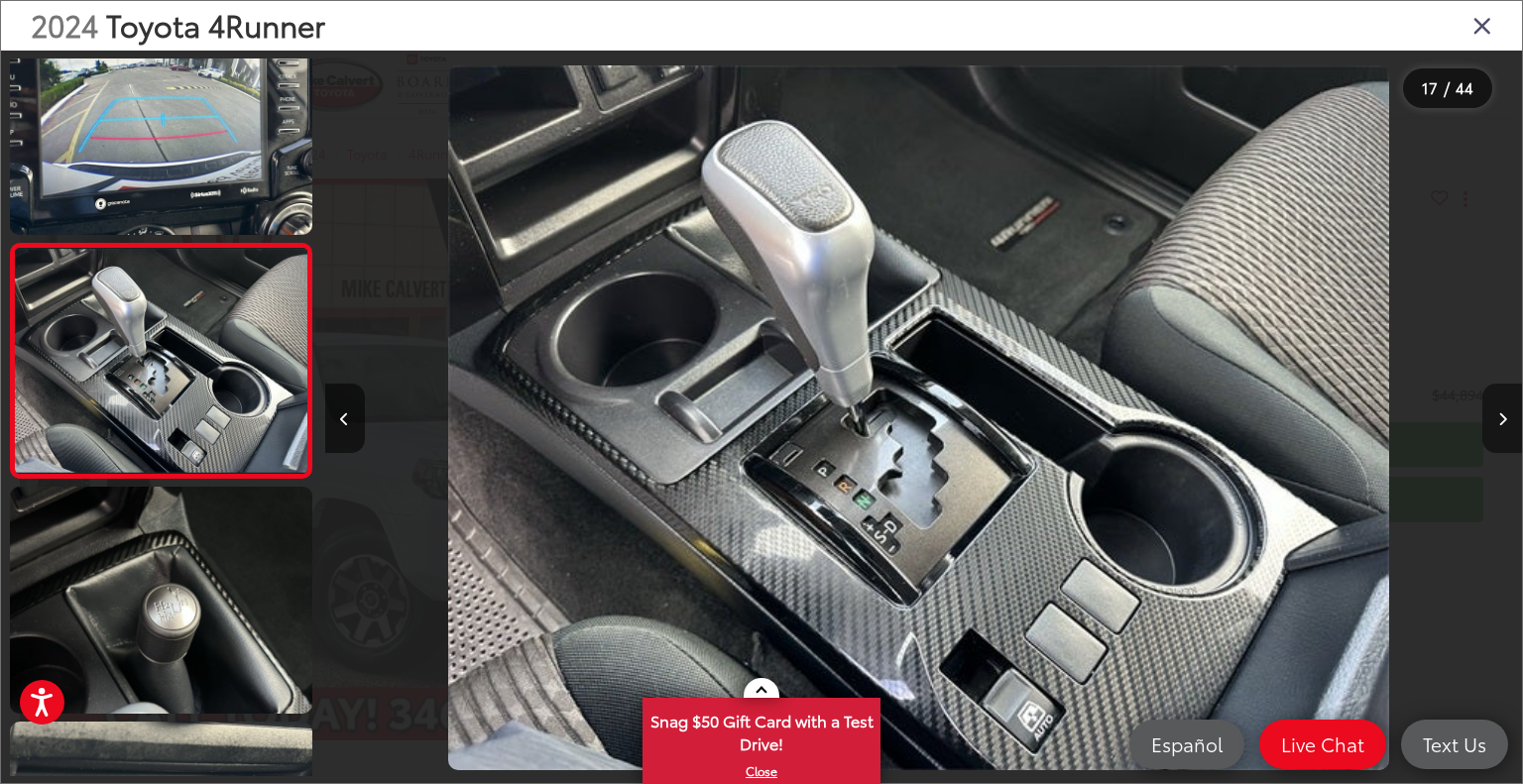 click at bounding box center (1502, 419) 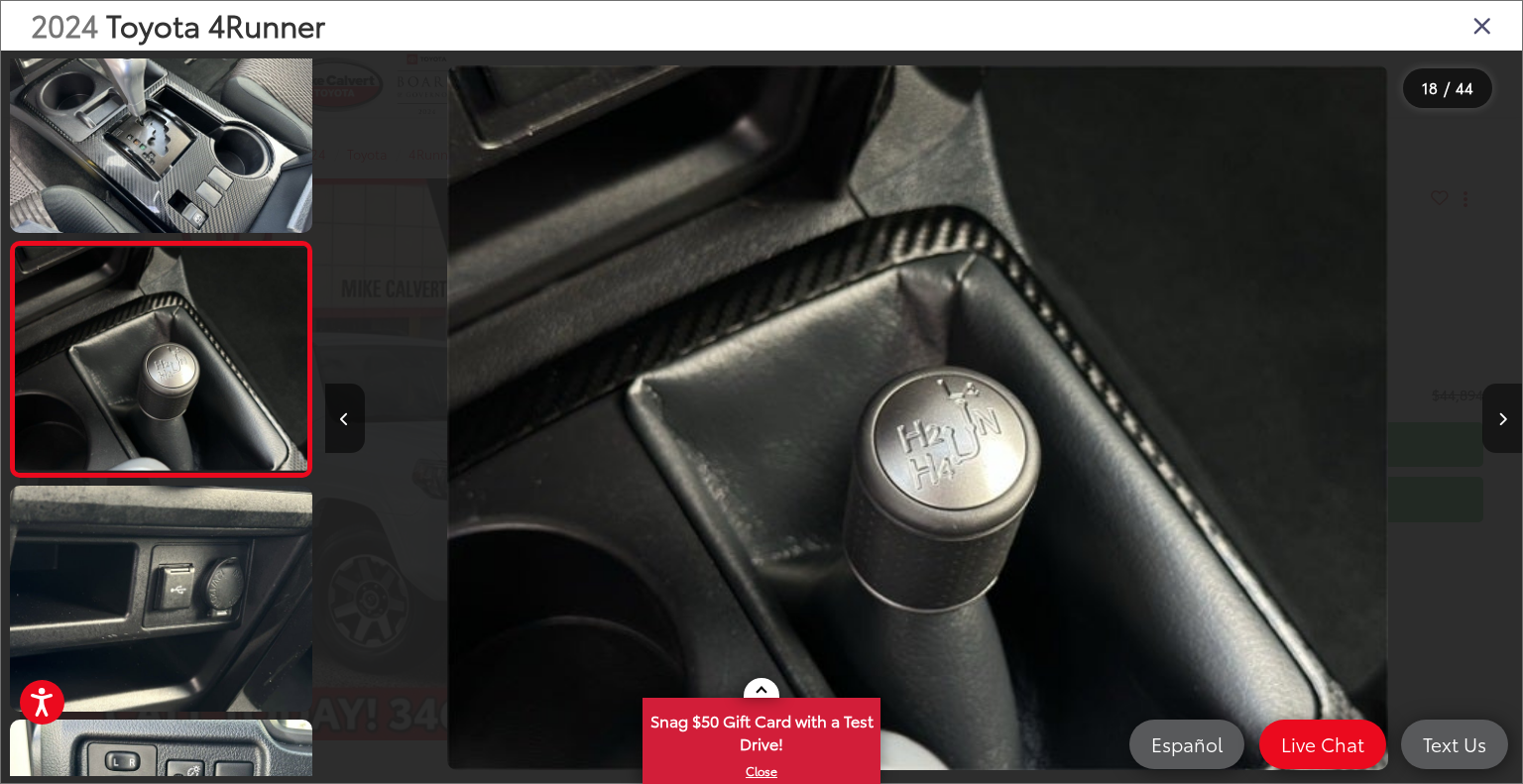 click at bounding box center [1502, 419] 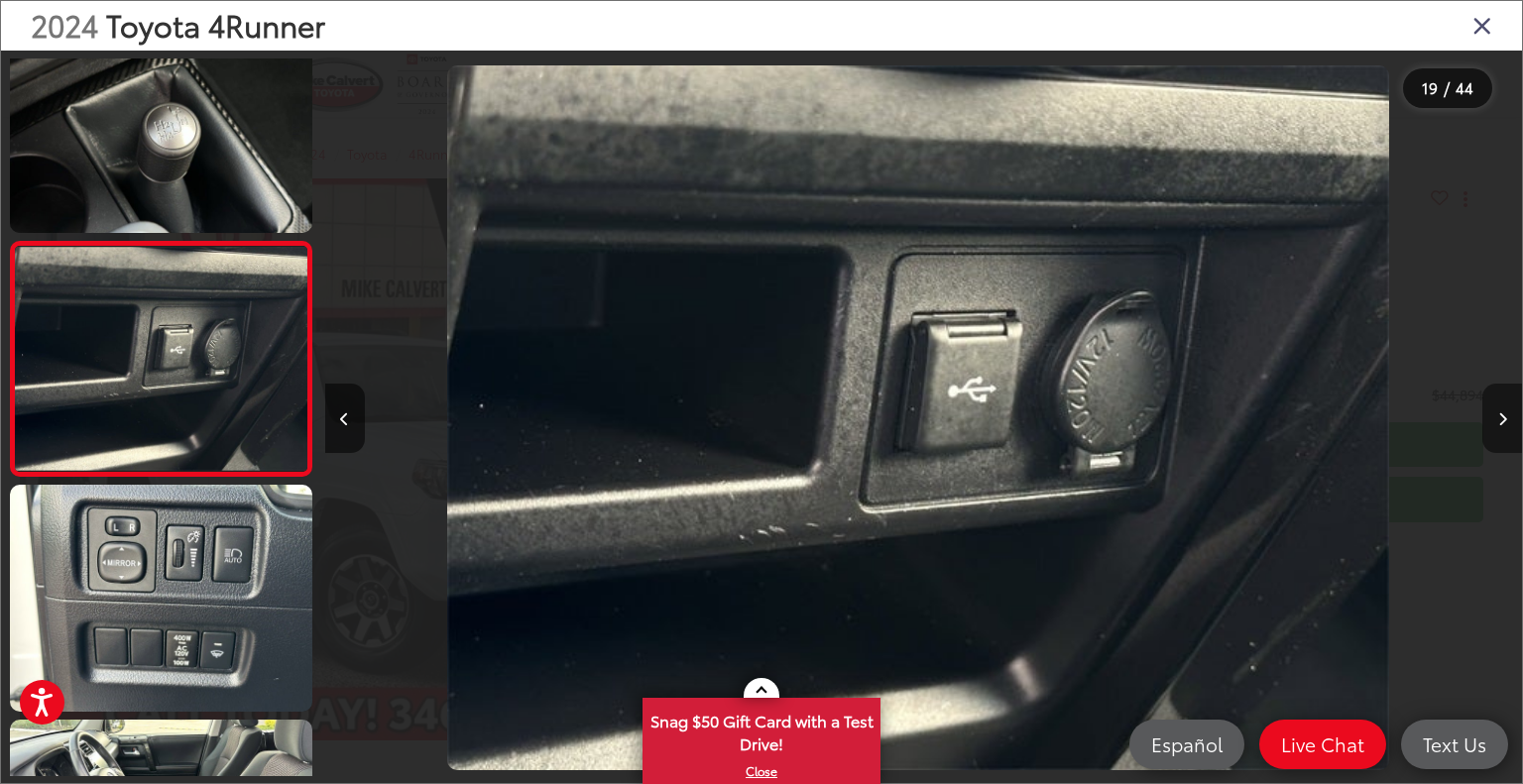 click at bounding box center [1502, 419] 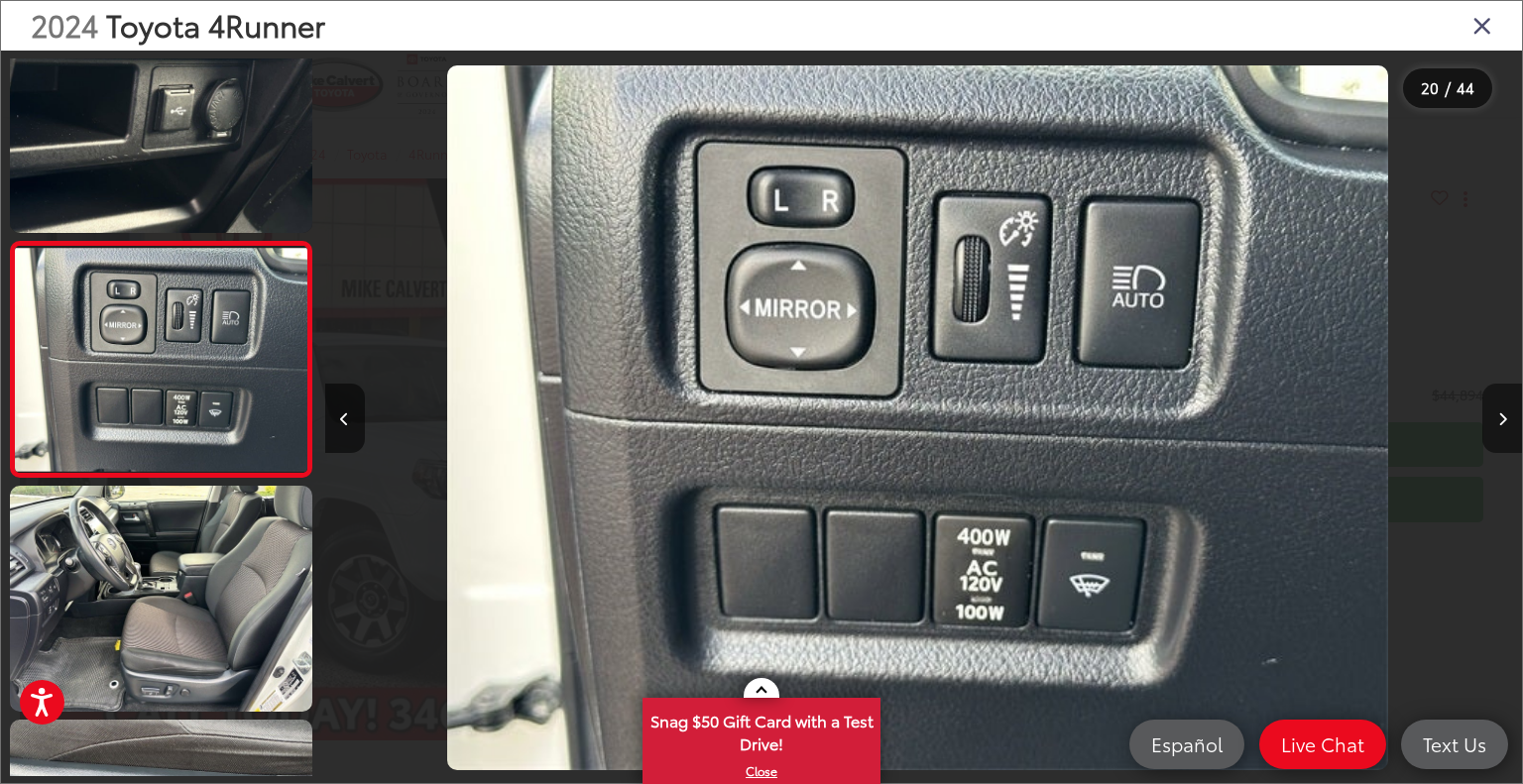 click at bounding box center (1502, 419) 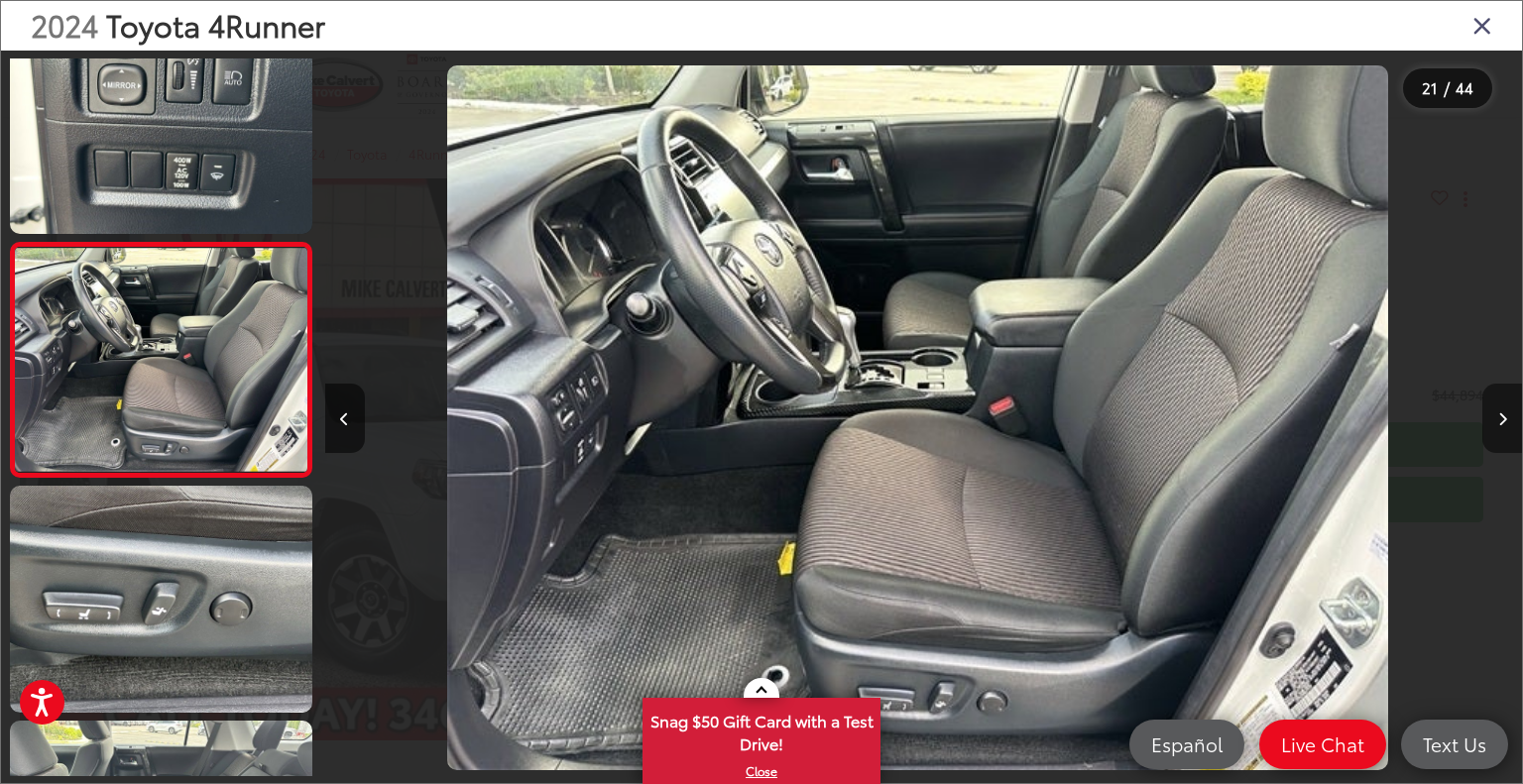 click at bounding box center (1502, 419) 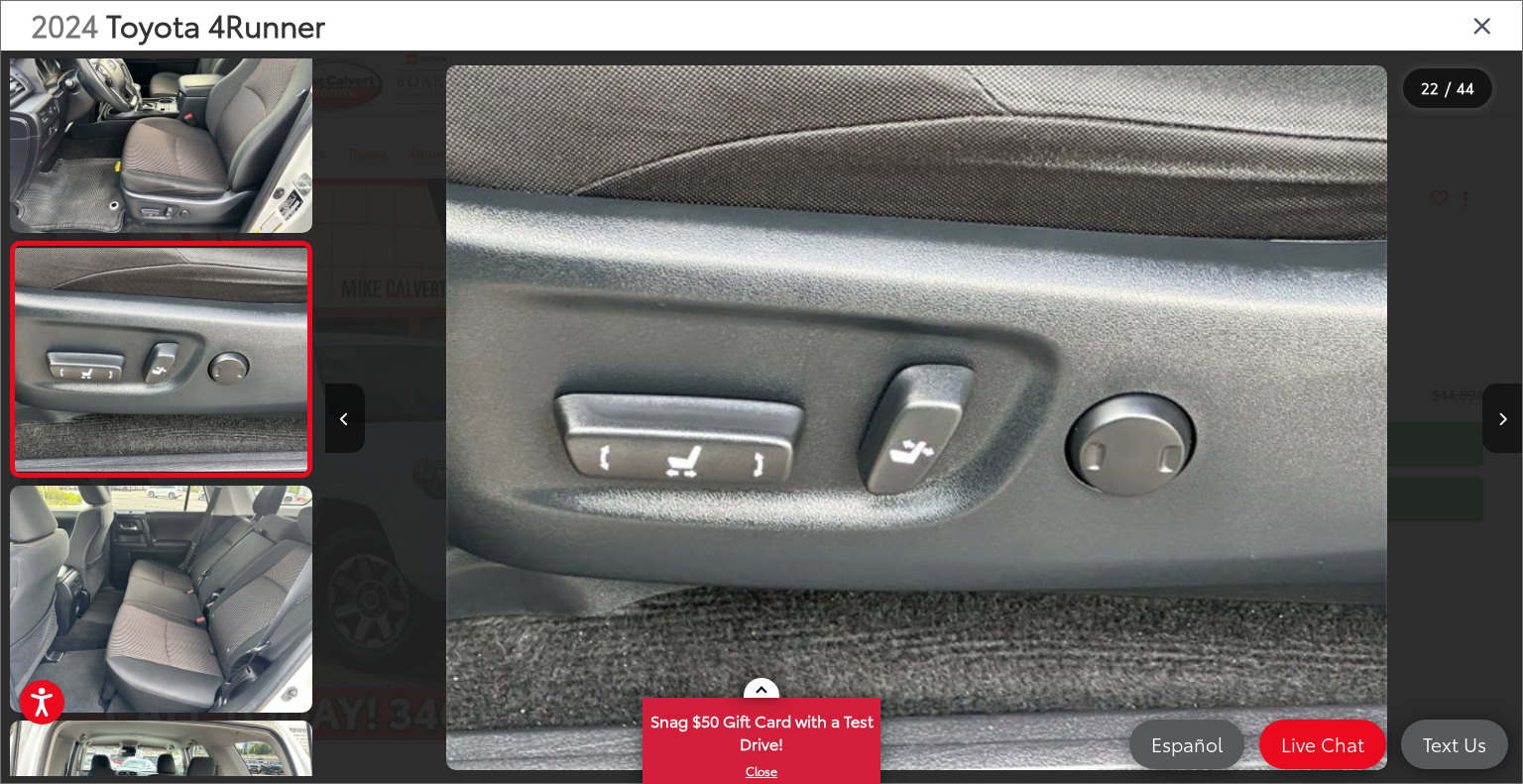 click at bounding box center (1502, 419) 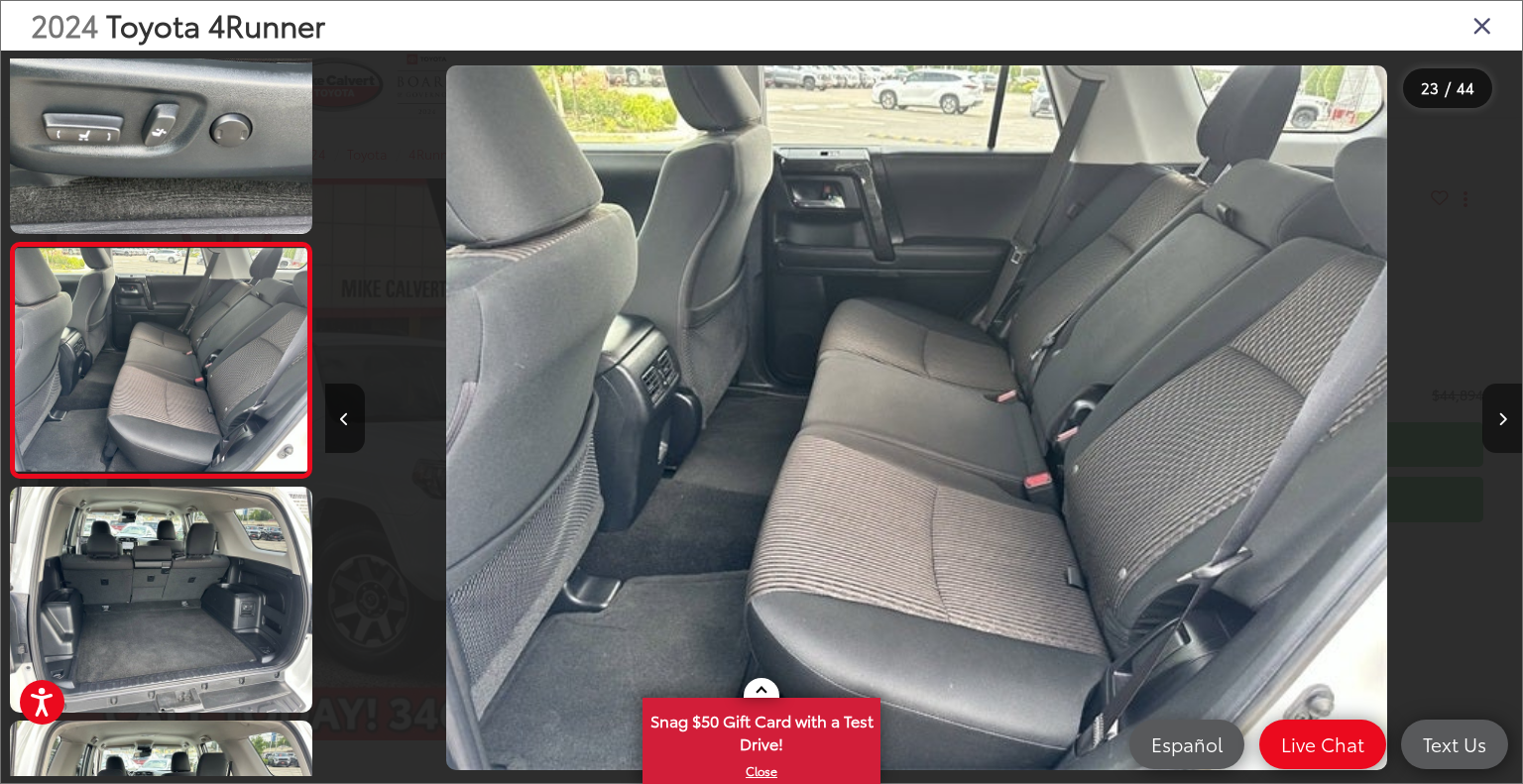click at bounding box center [1502, 419] 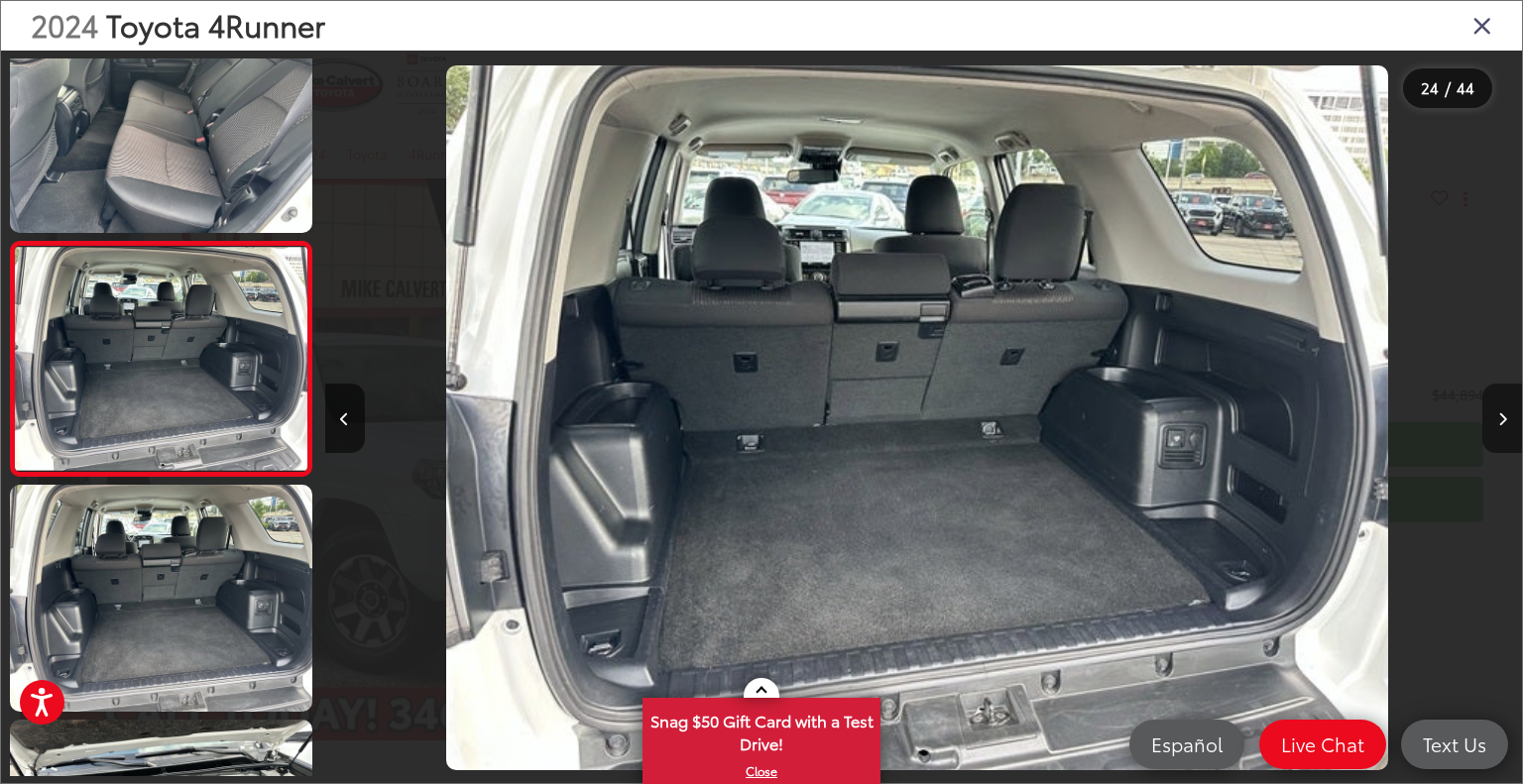 click at bounding box center (1502, 419) 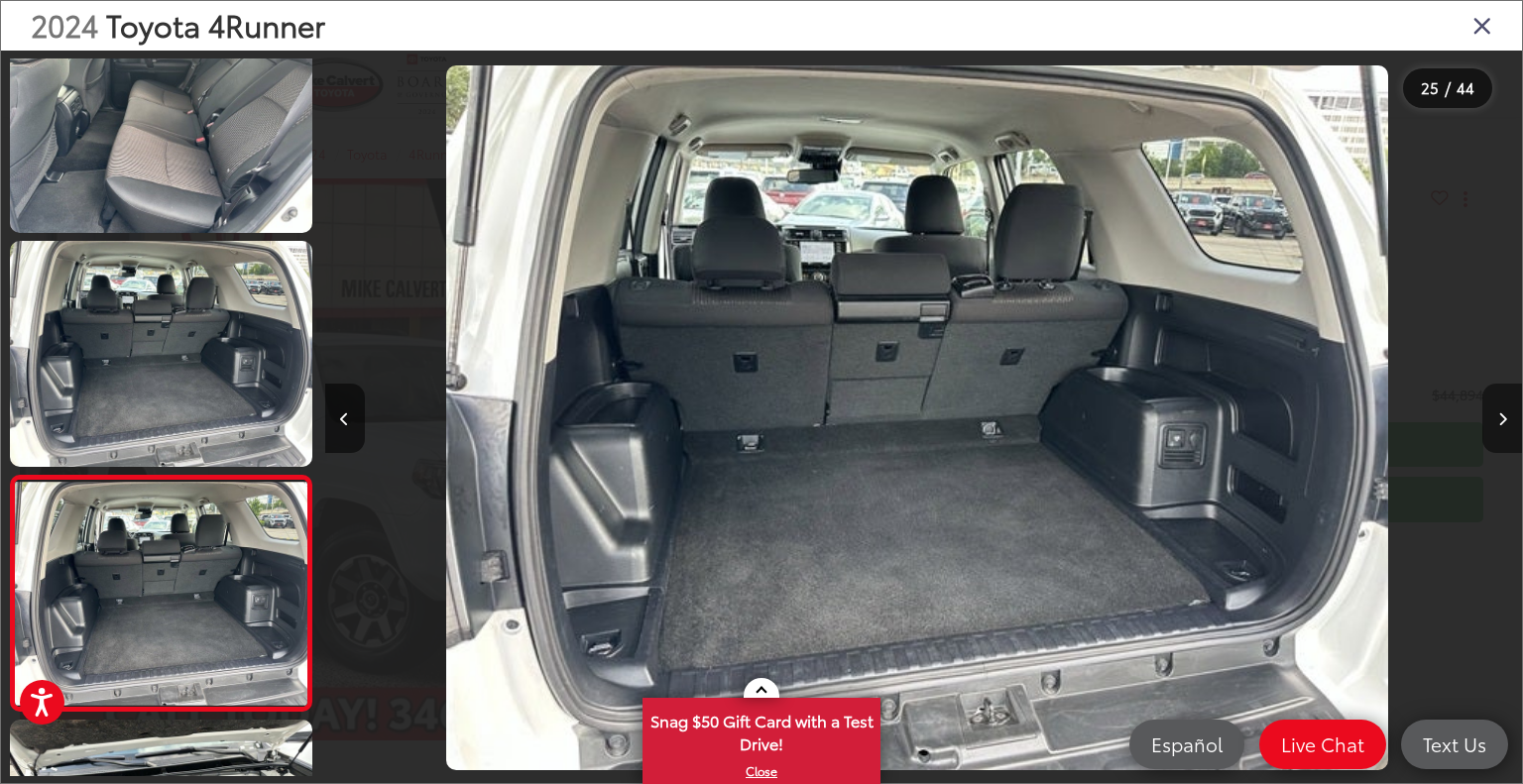 scroll, scrollTop: 0, scrollLeft: 27702, axis: horizontal 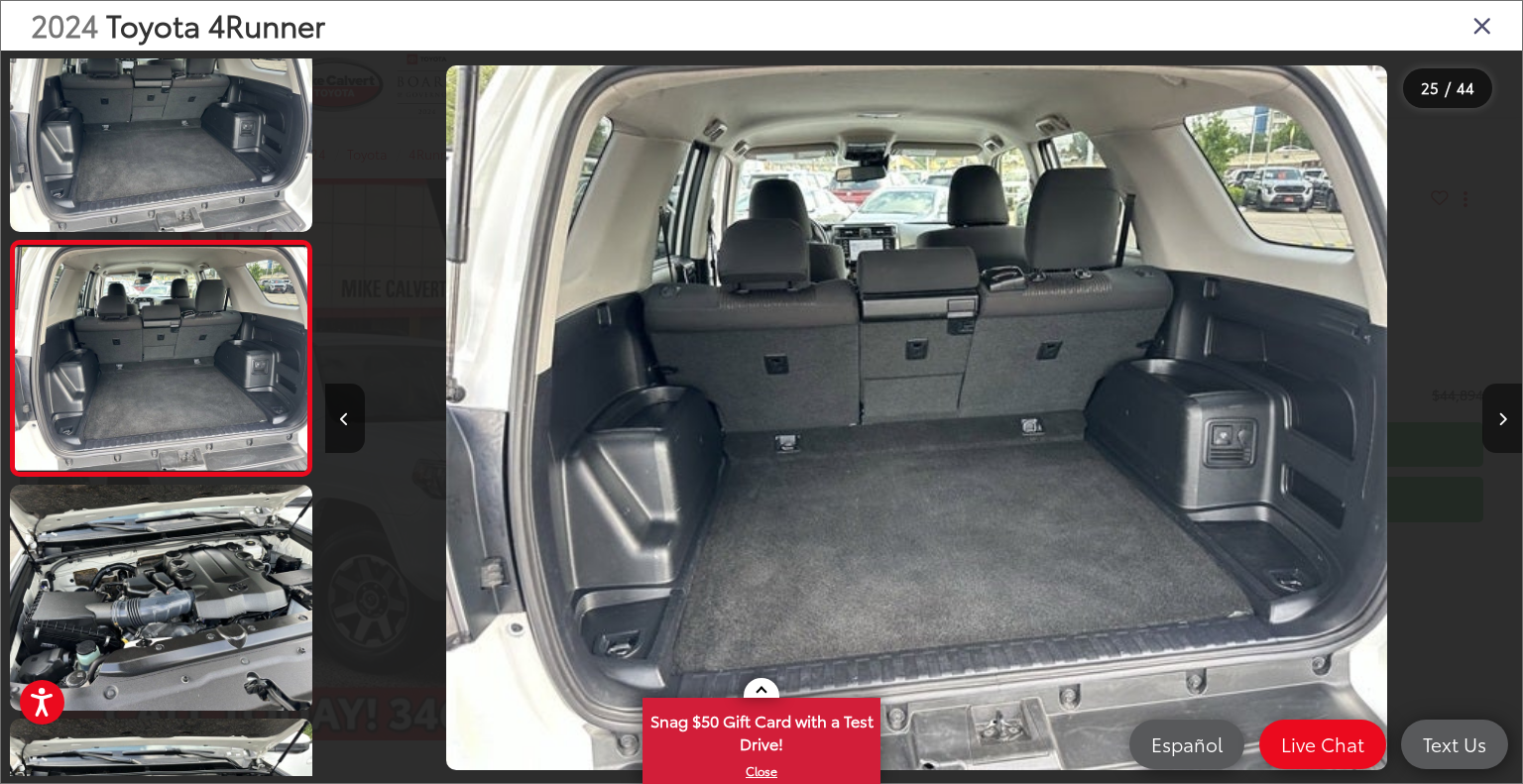 click at bounding box center [1502, 418] 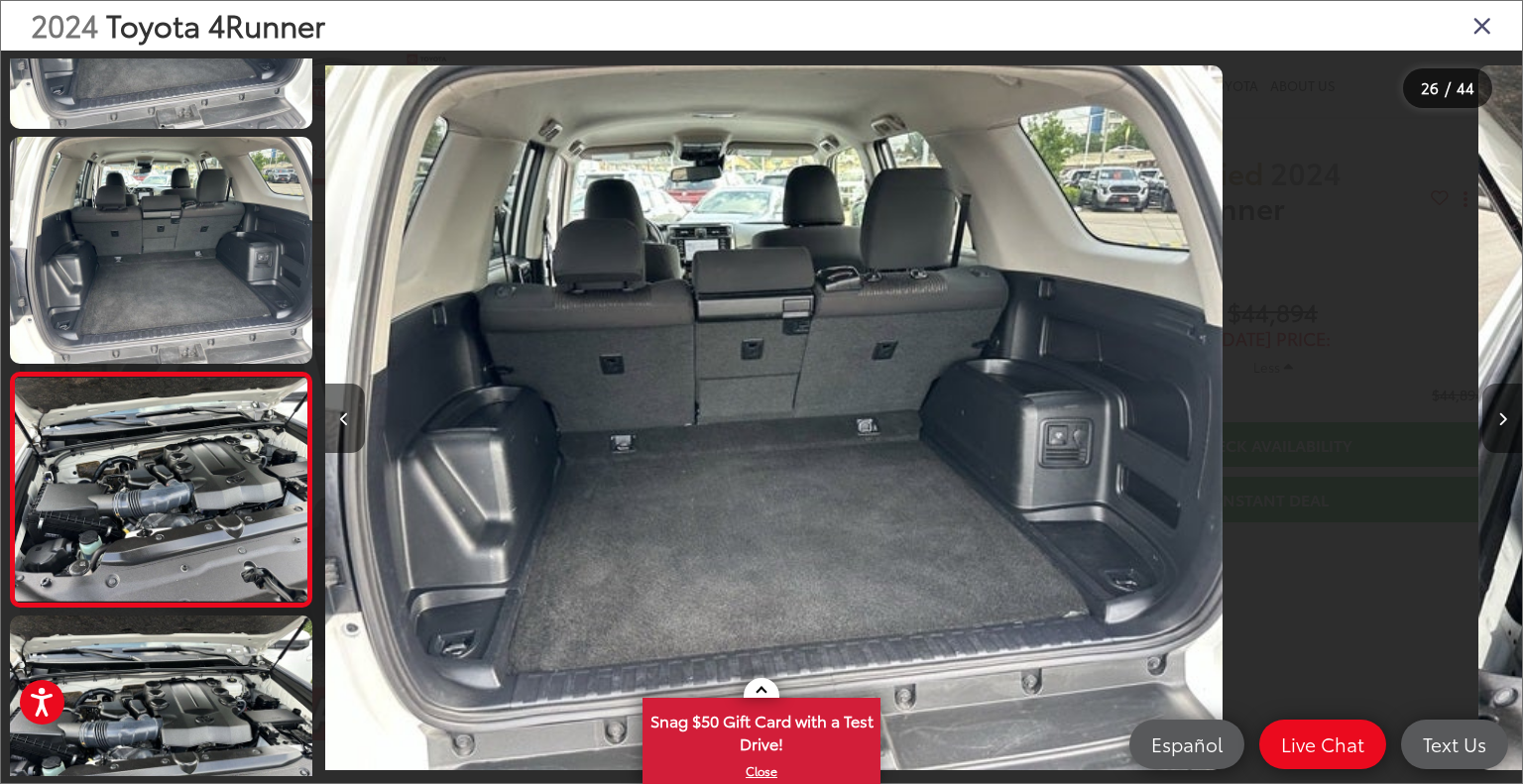 scroll, scrollTop: 5665, scrollLeft: 0, axis: vertical 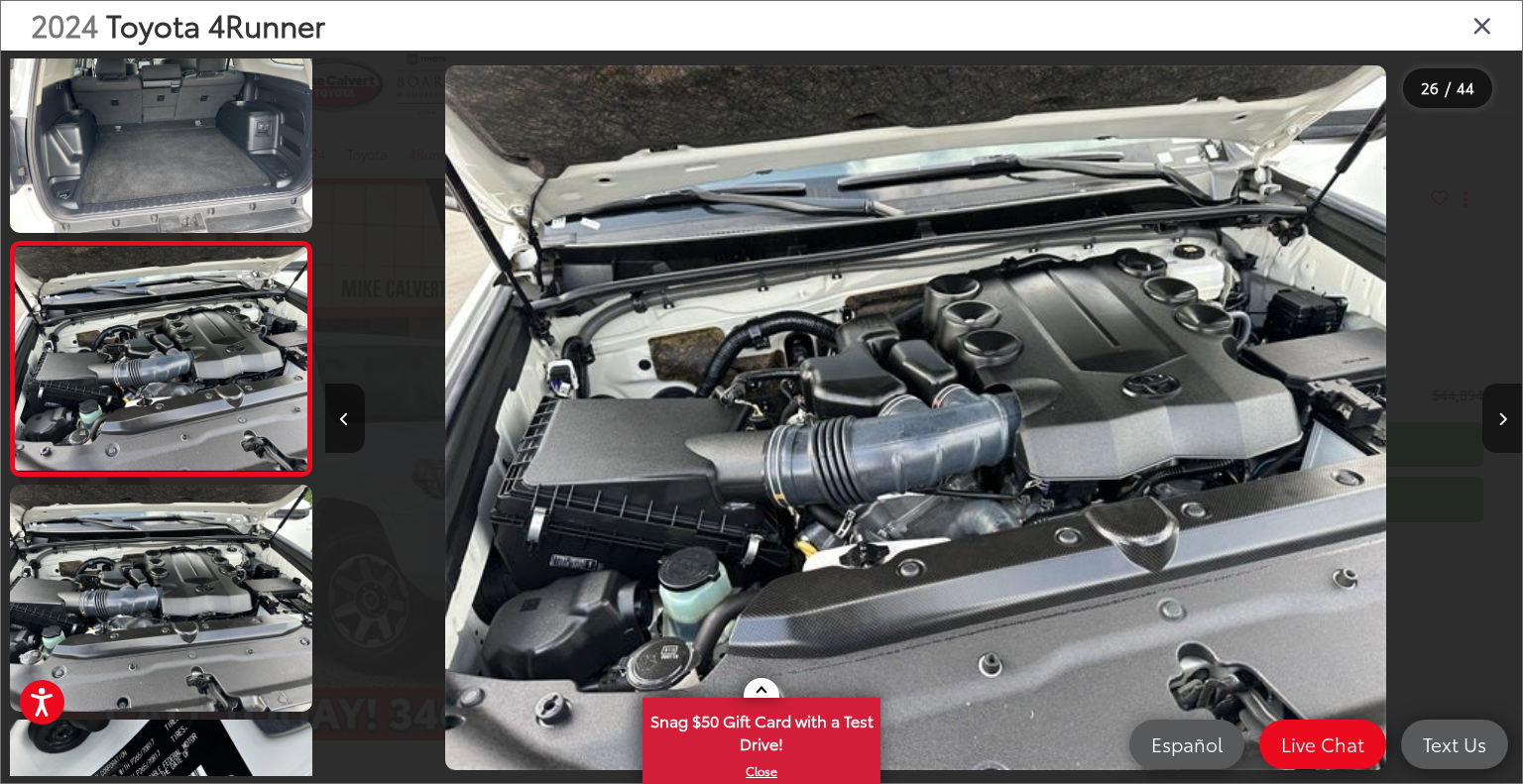 click at bounding box center (1502, 418) 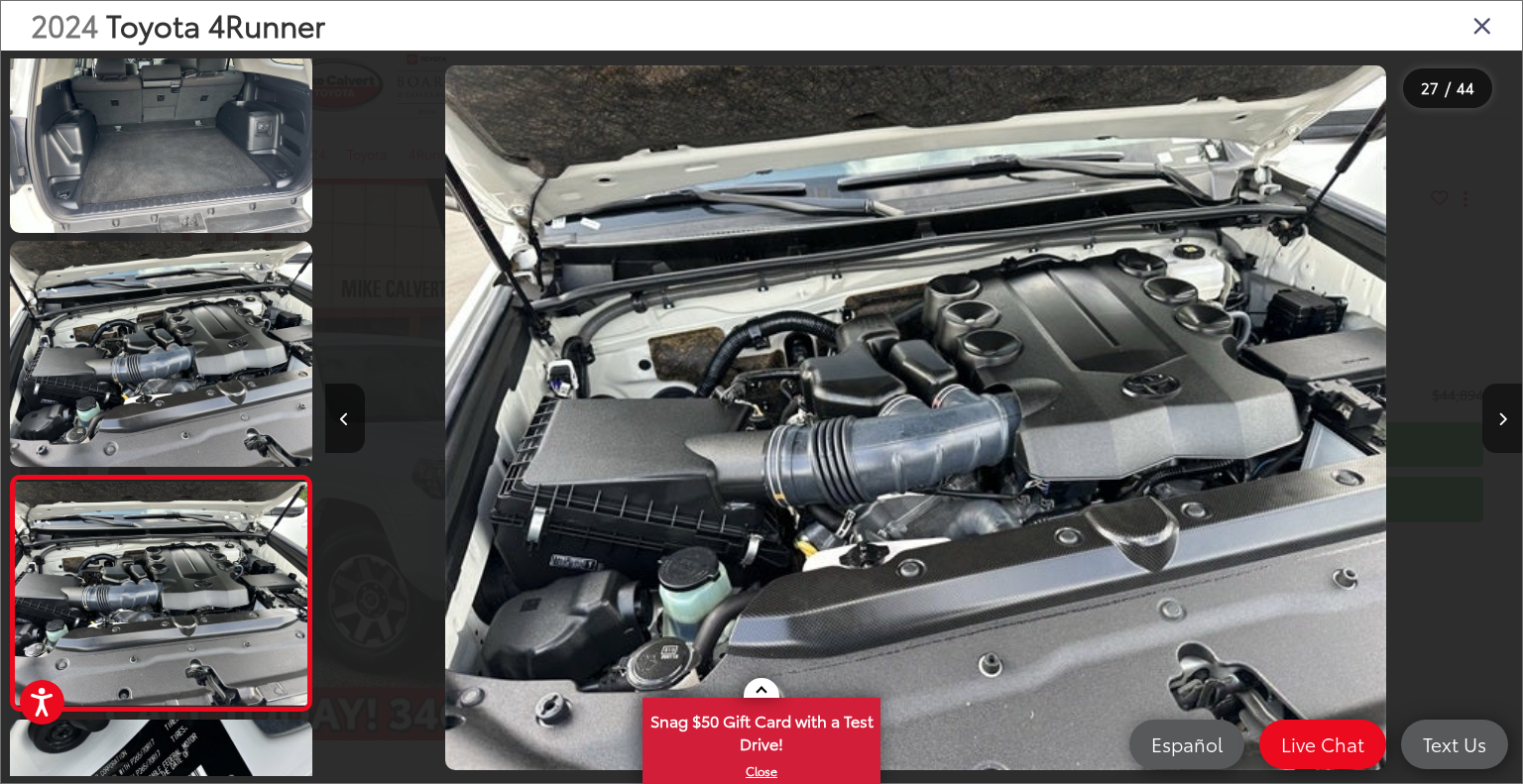 scroll, scrollTop: 0, scrollLeft: 30096, axis: horizontal 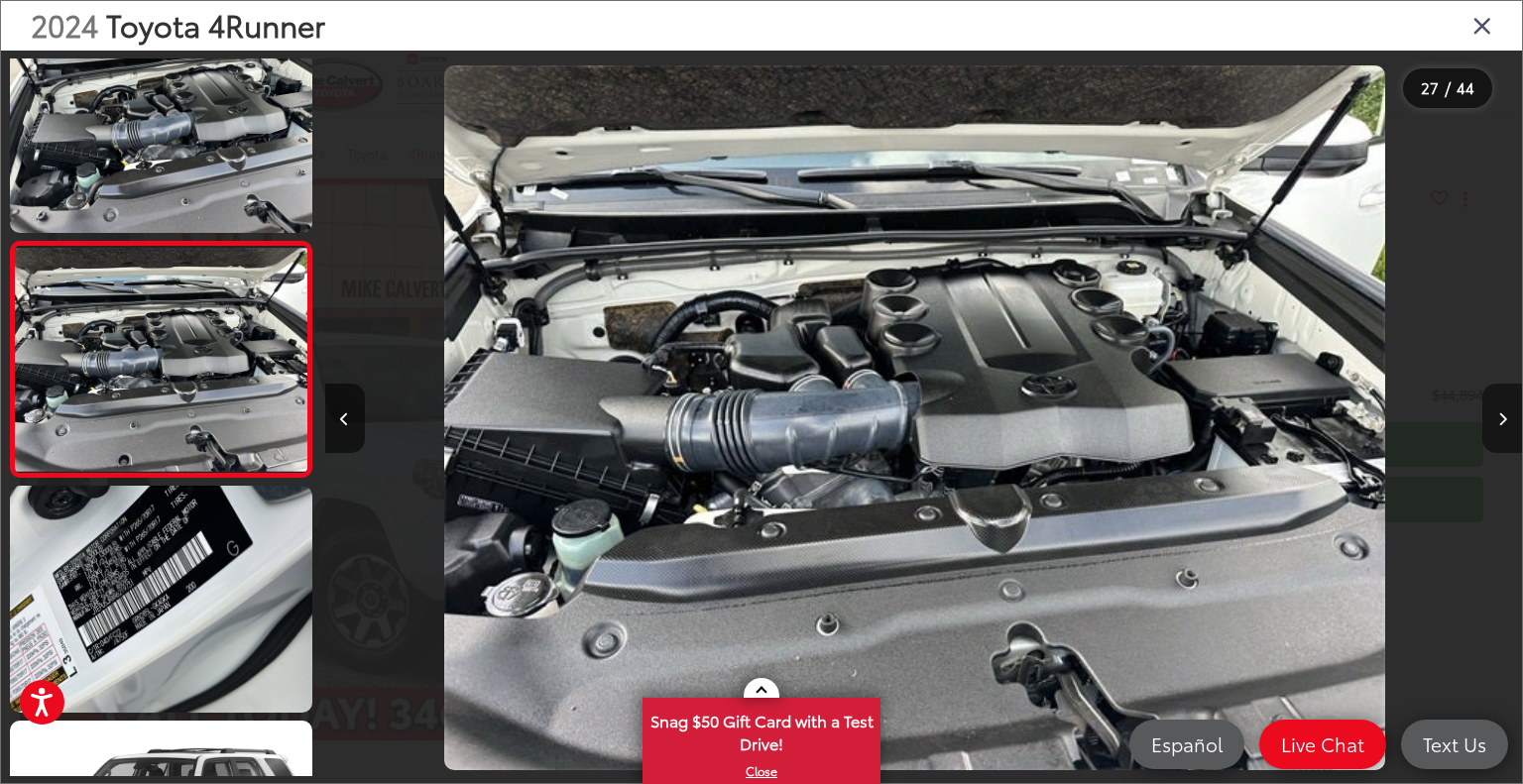 click at bounding box center [1502, 418] 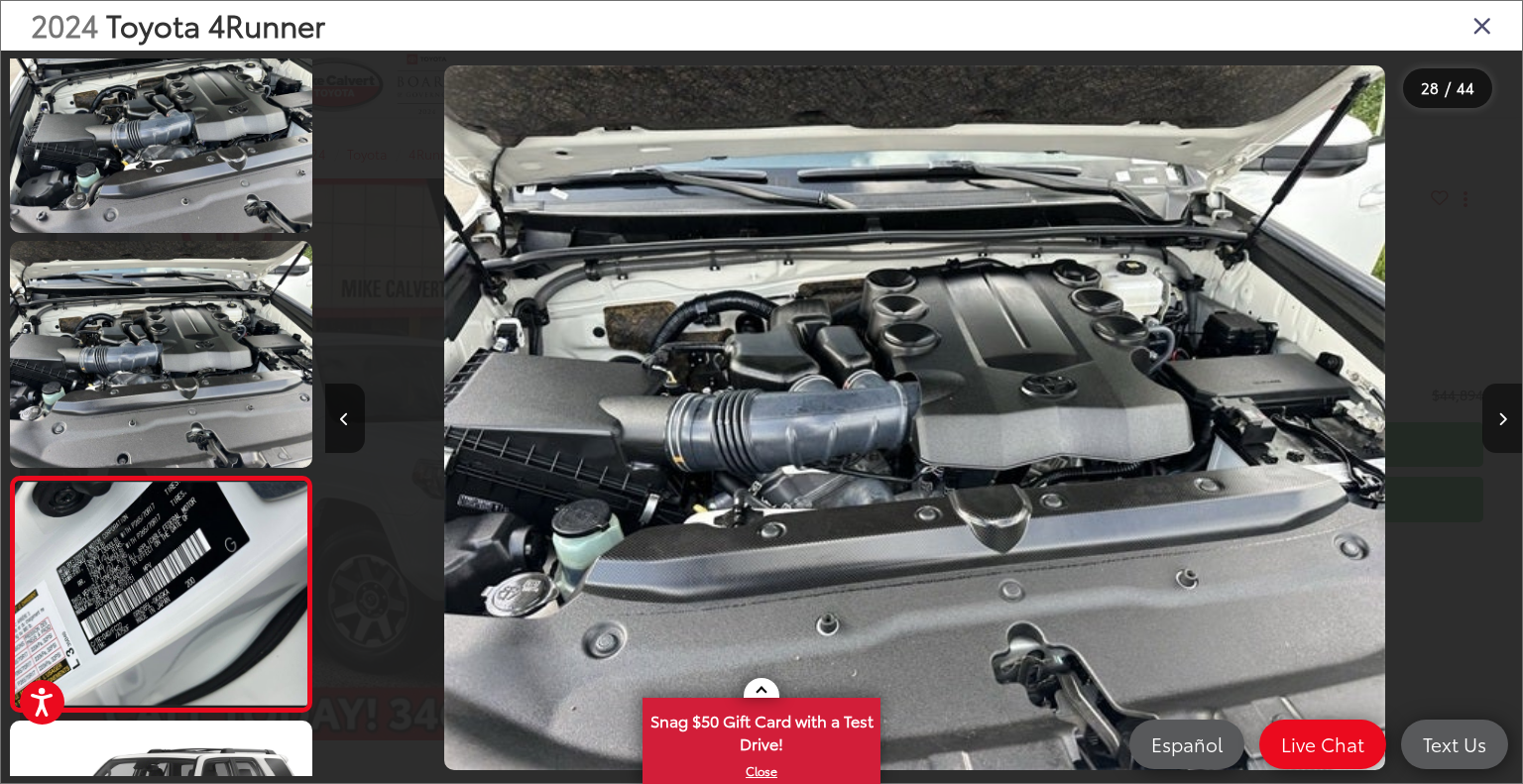 scroll, scrollTop: 0, scrollLeft: 31294, axis: horizontal 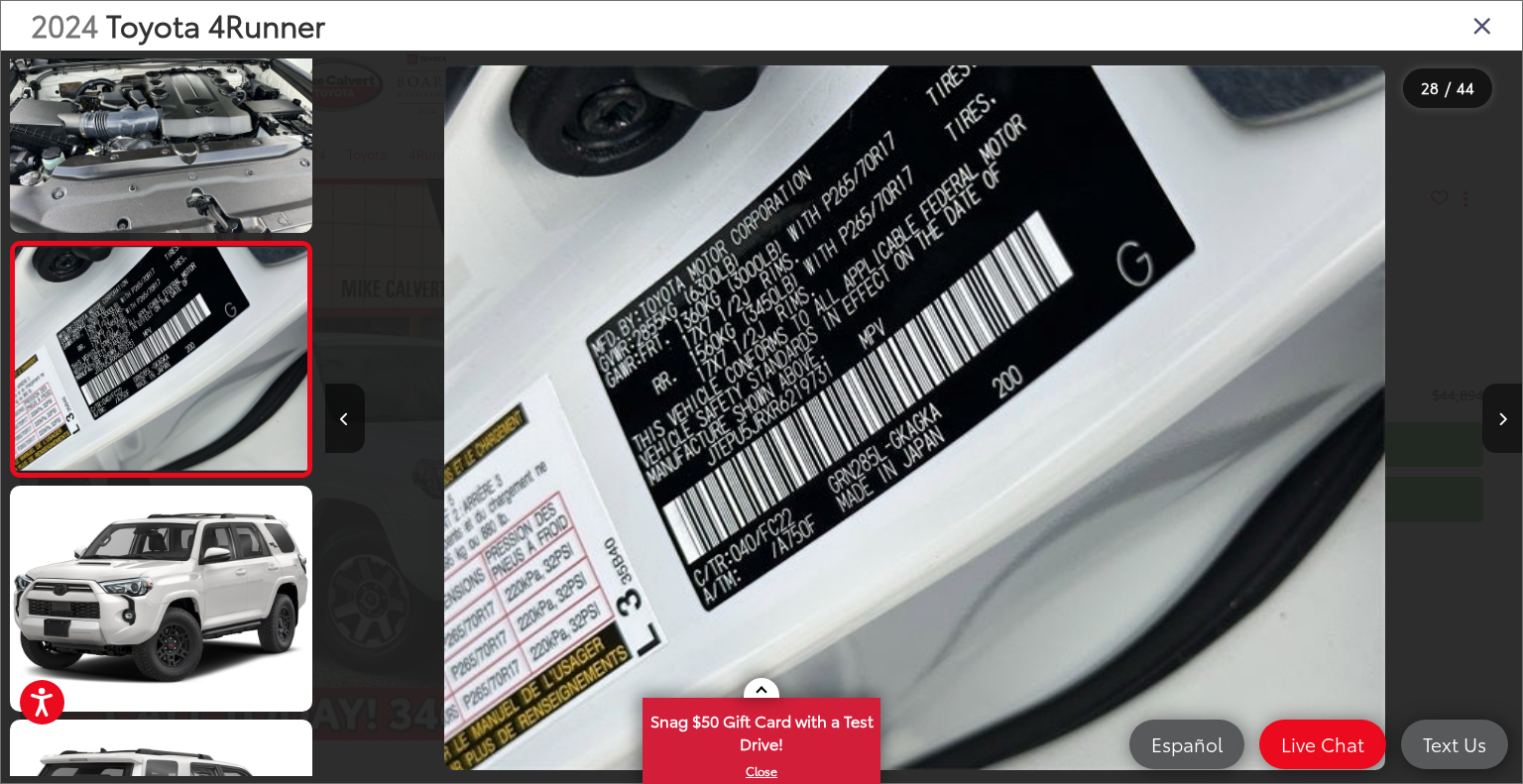 click at bounding box center (1502, 418) 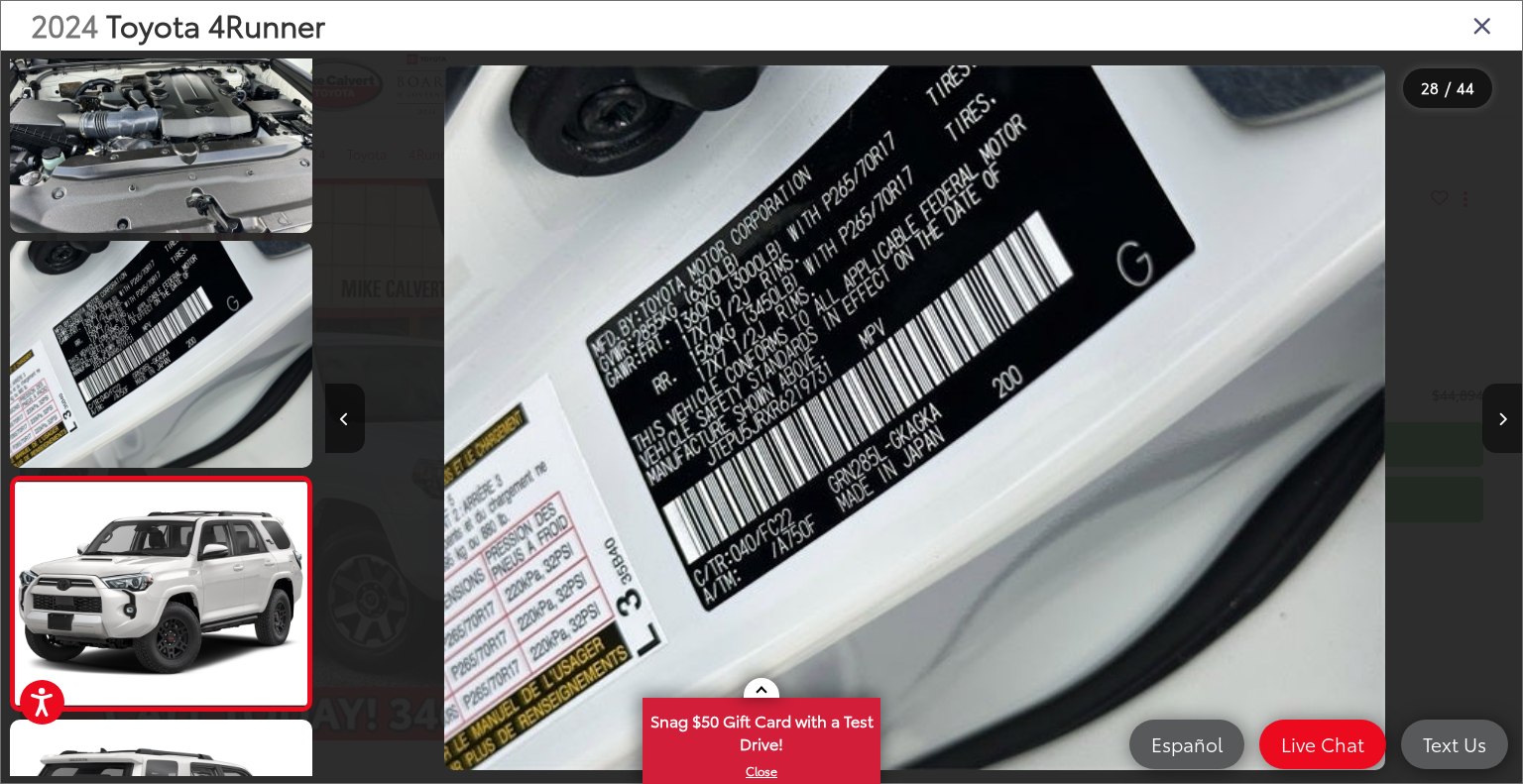 scroll, scrollTop: 0, scrollLeft: 32491, axis: horizontal 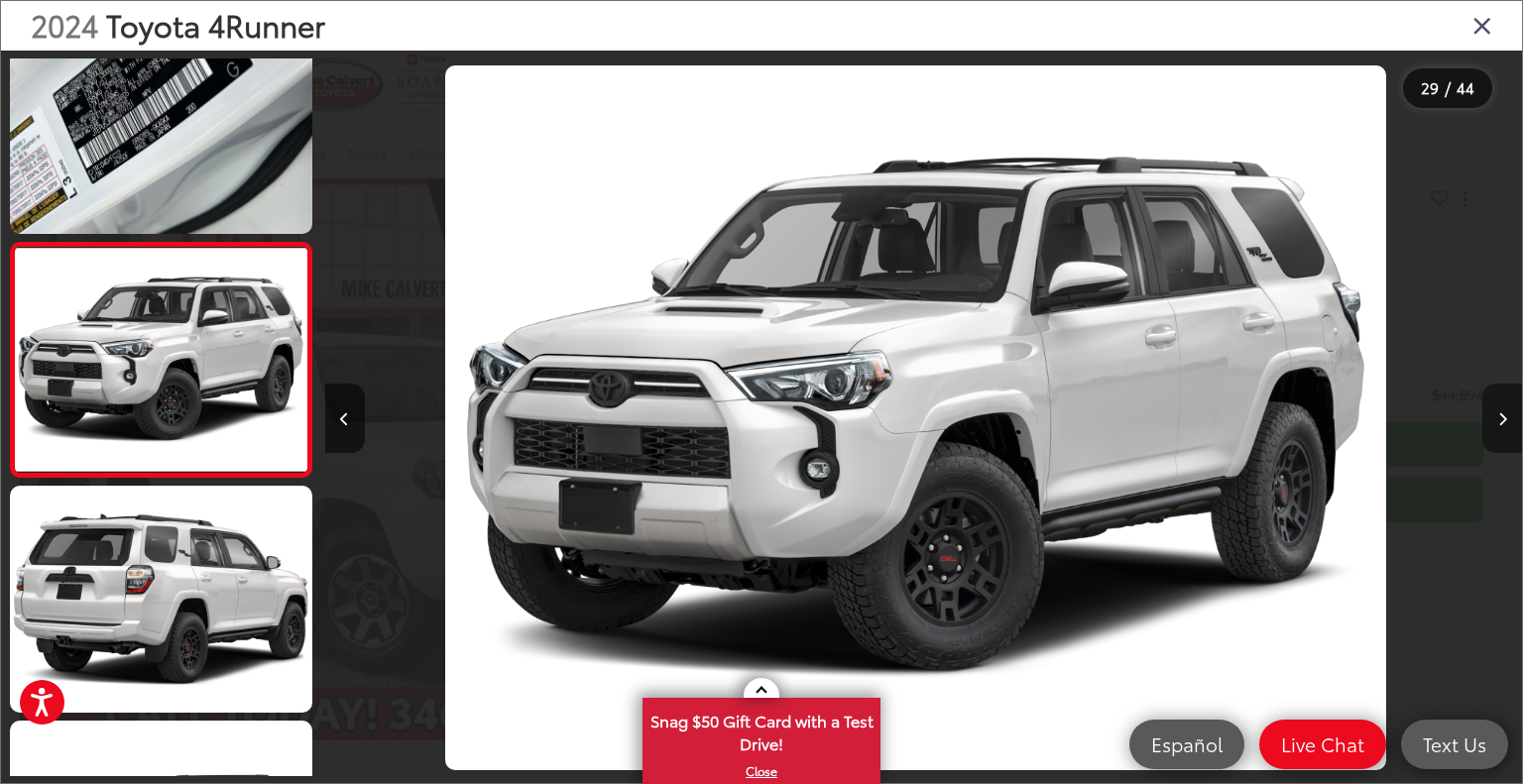 click at bounding box center [1502, 418] 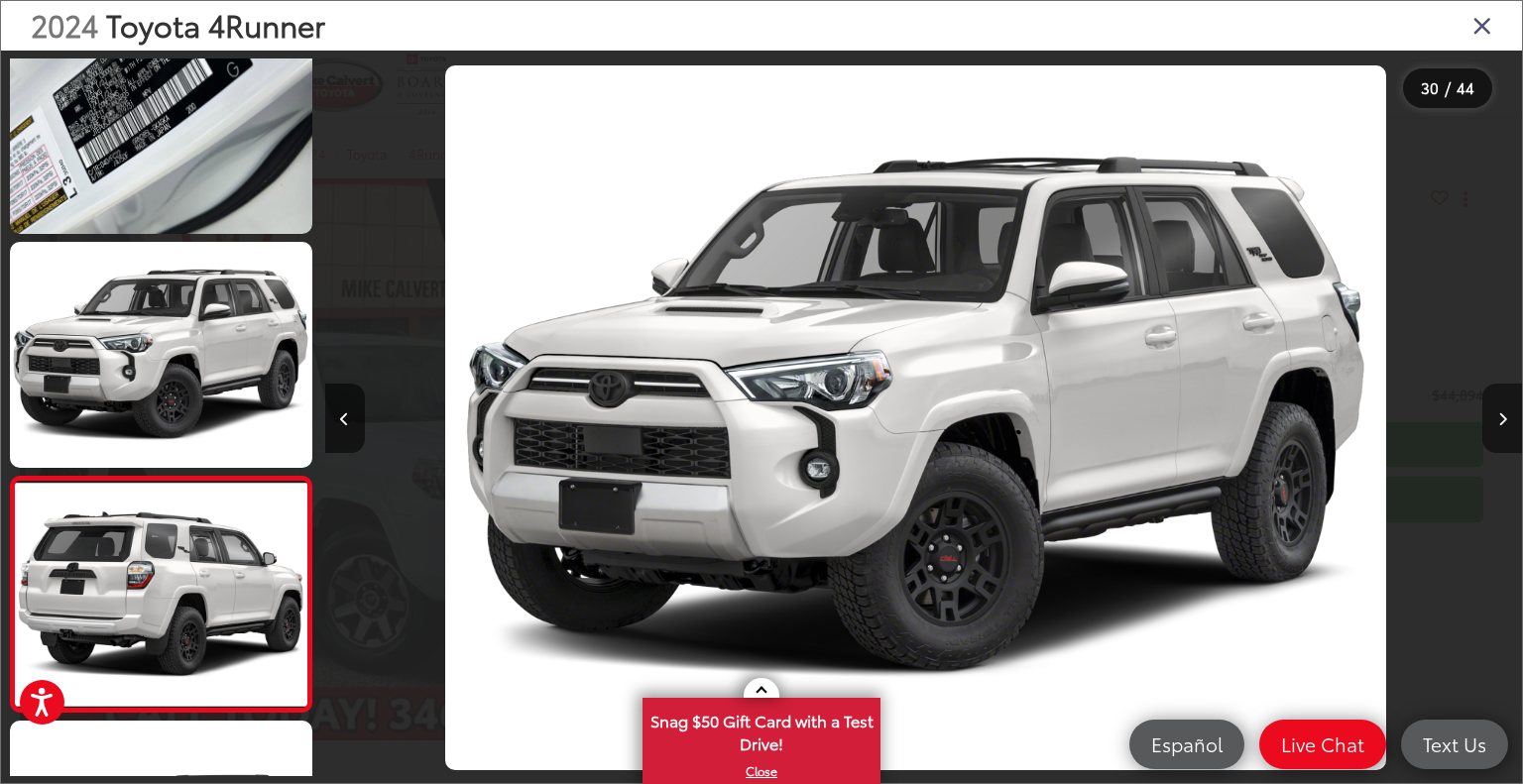 scroll, scrollTop: 0, scrollLeft: 33688, axis: horizontal 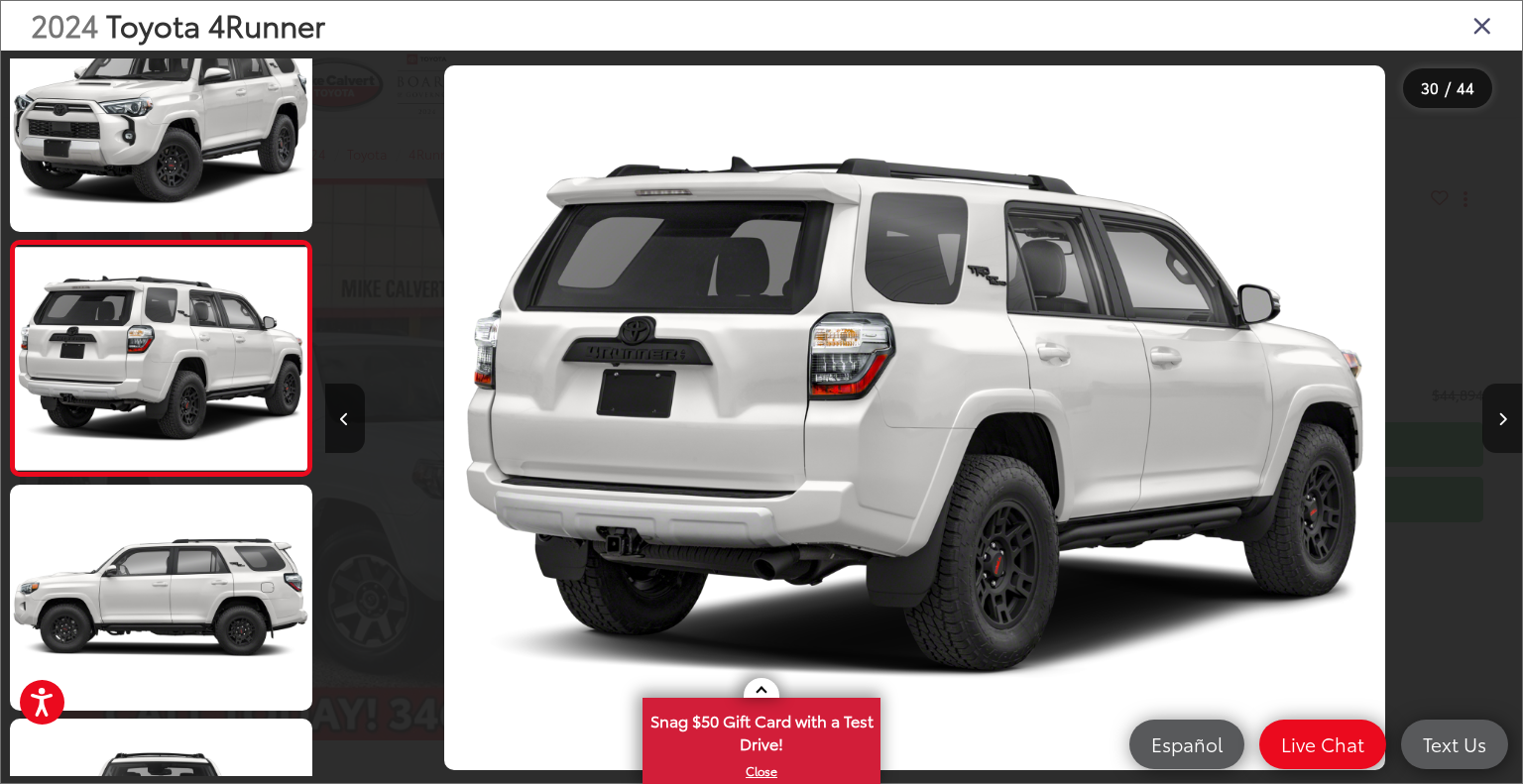 click at bounding box center (1502, 418) 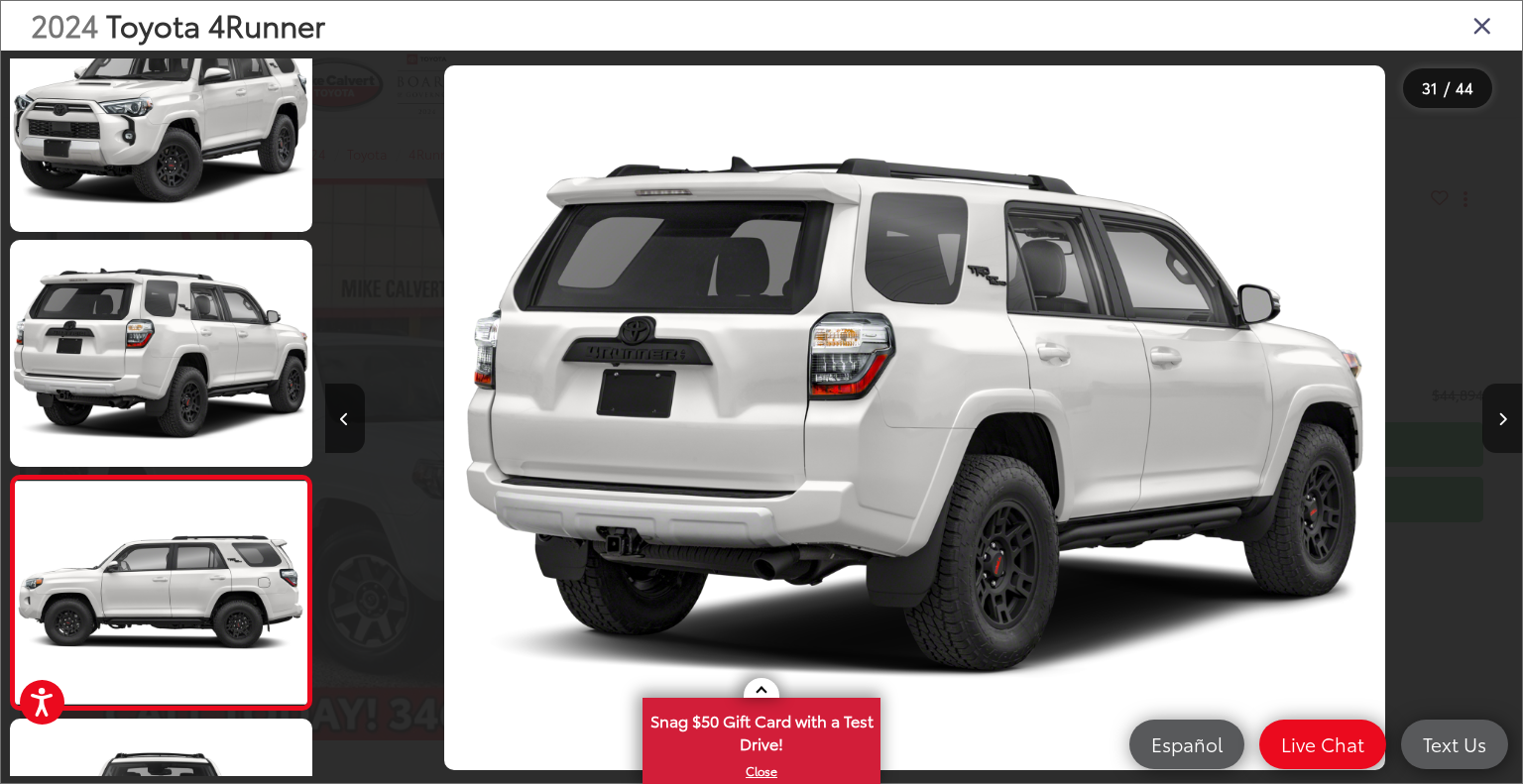 scroll, scrollTop: 0, scrollLeft: 34886, axis: horizontal 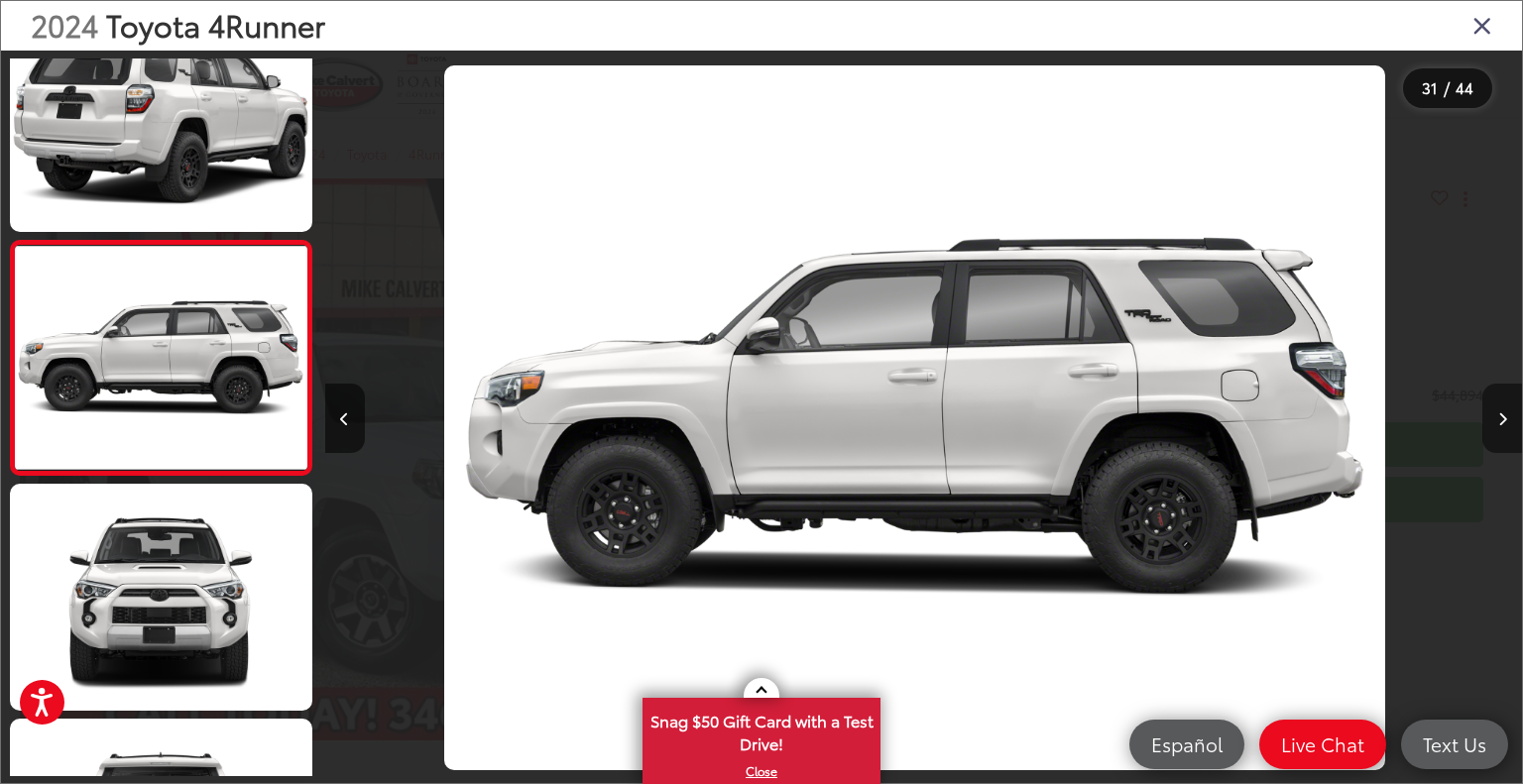 click at bounding box center [1502, 418] 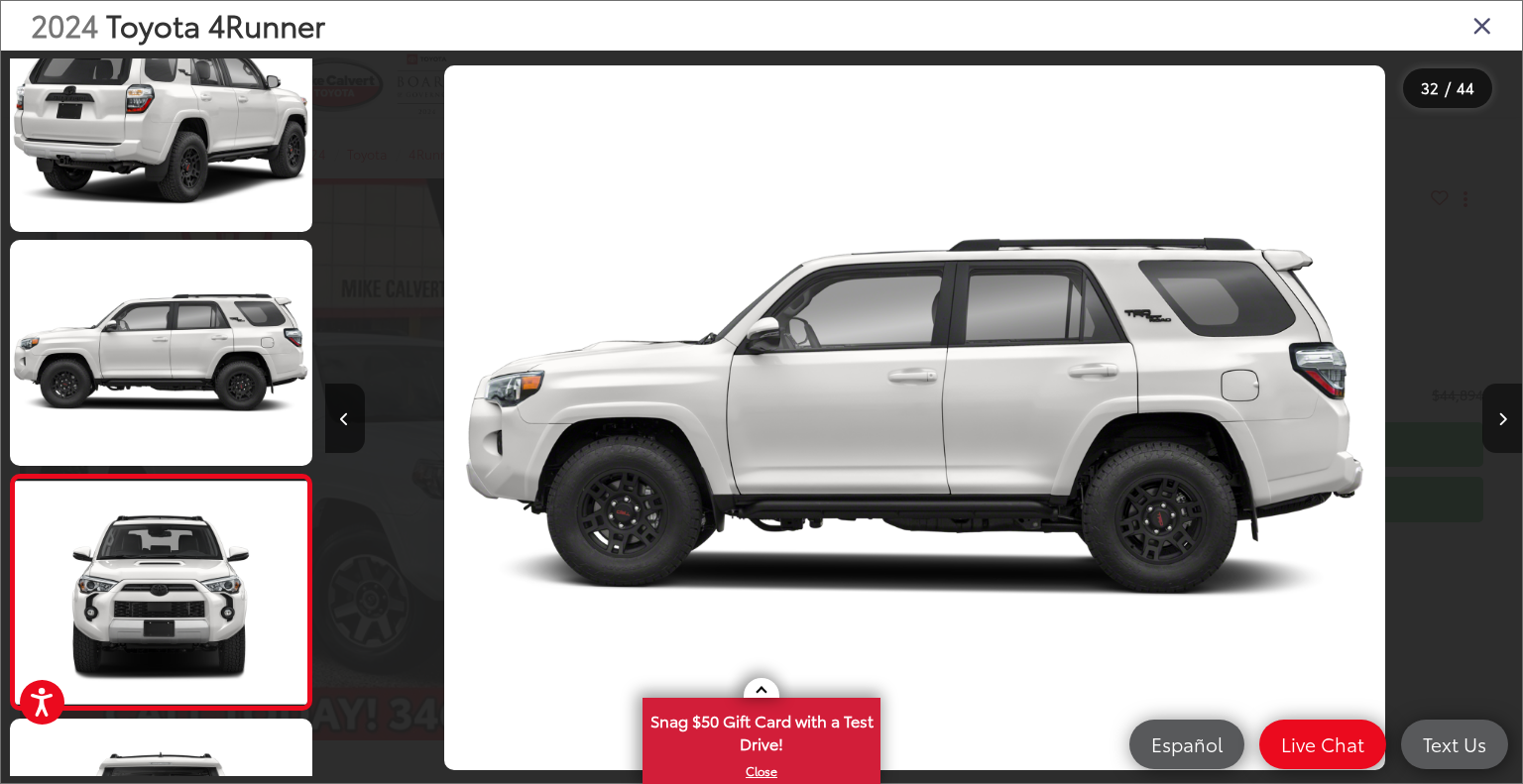scroll, scrollTop: 0, scrollLeft: 36083, axis: horizontal 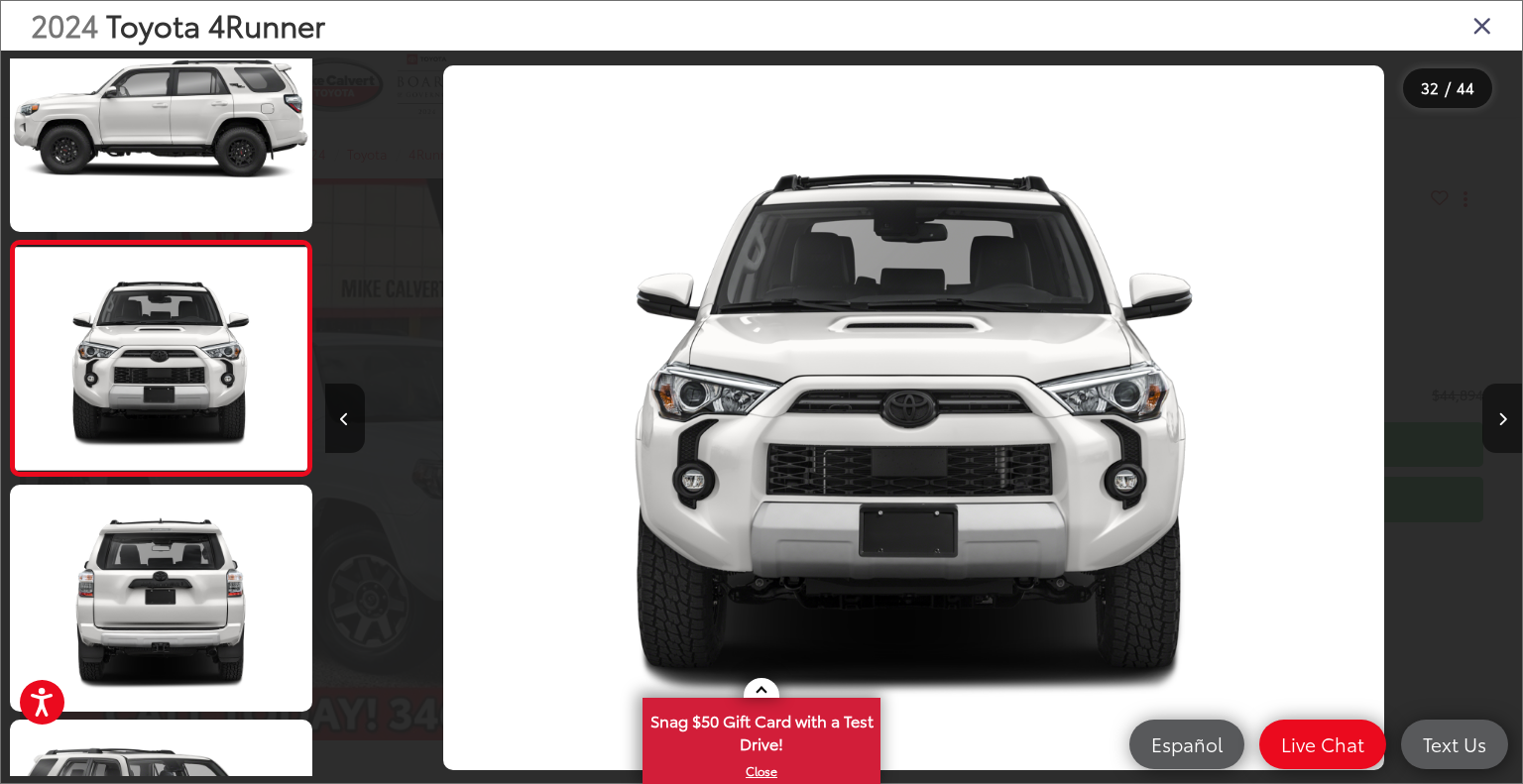 click at bounding box center [1502, 418] 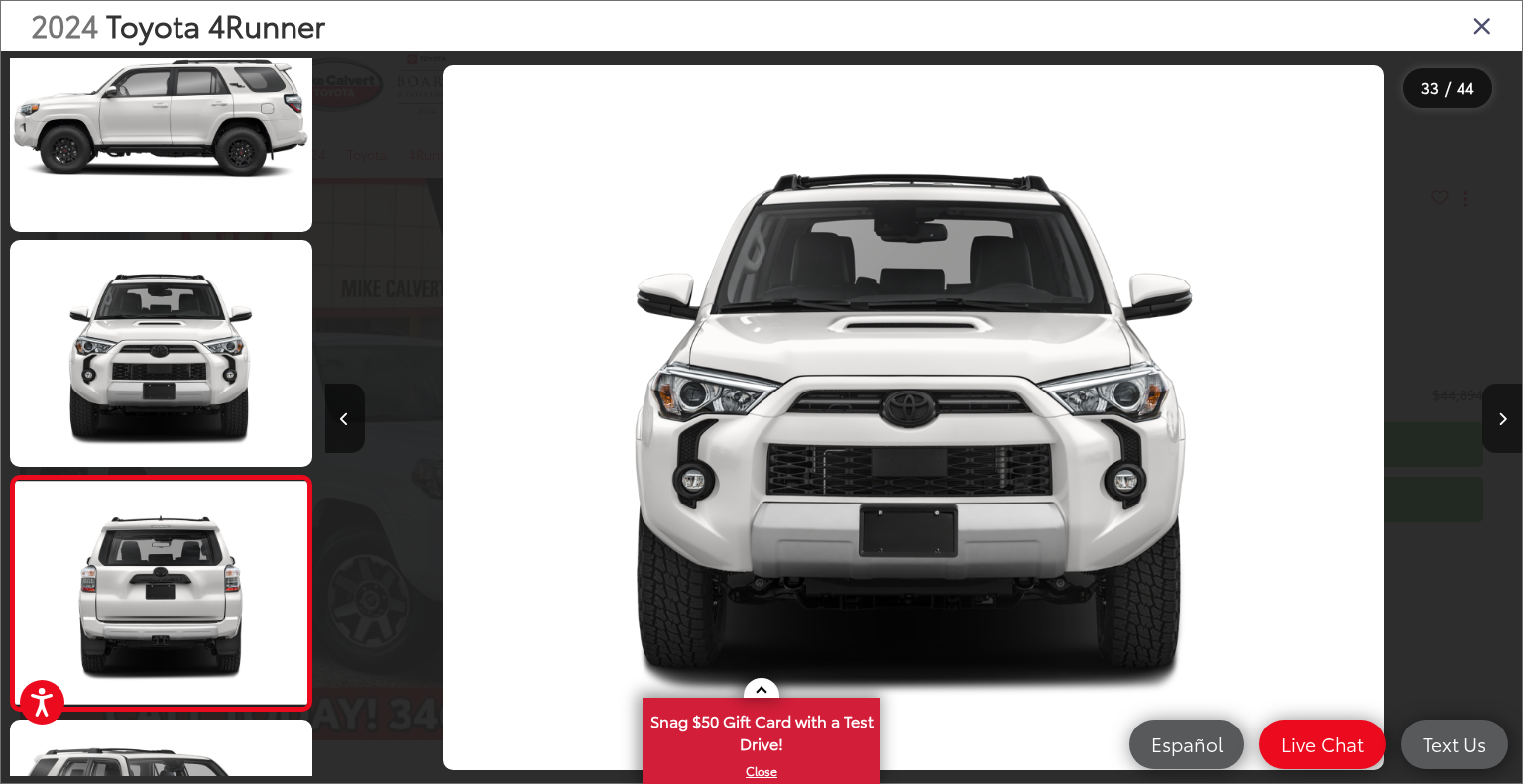 scroll, scrollTop: 0, scrollLeft: 37281, axis: horizontal 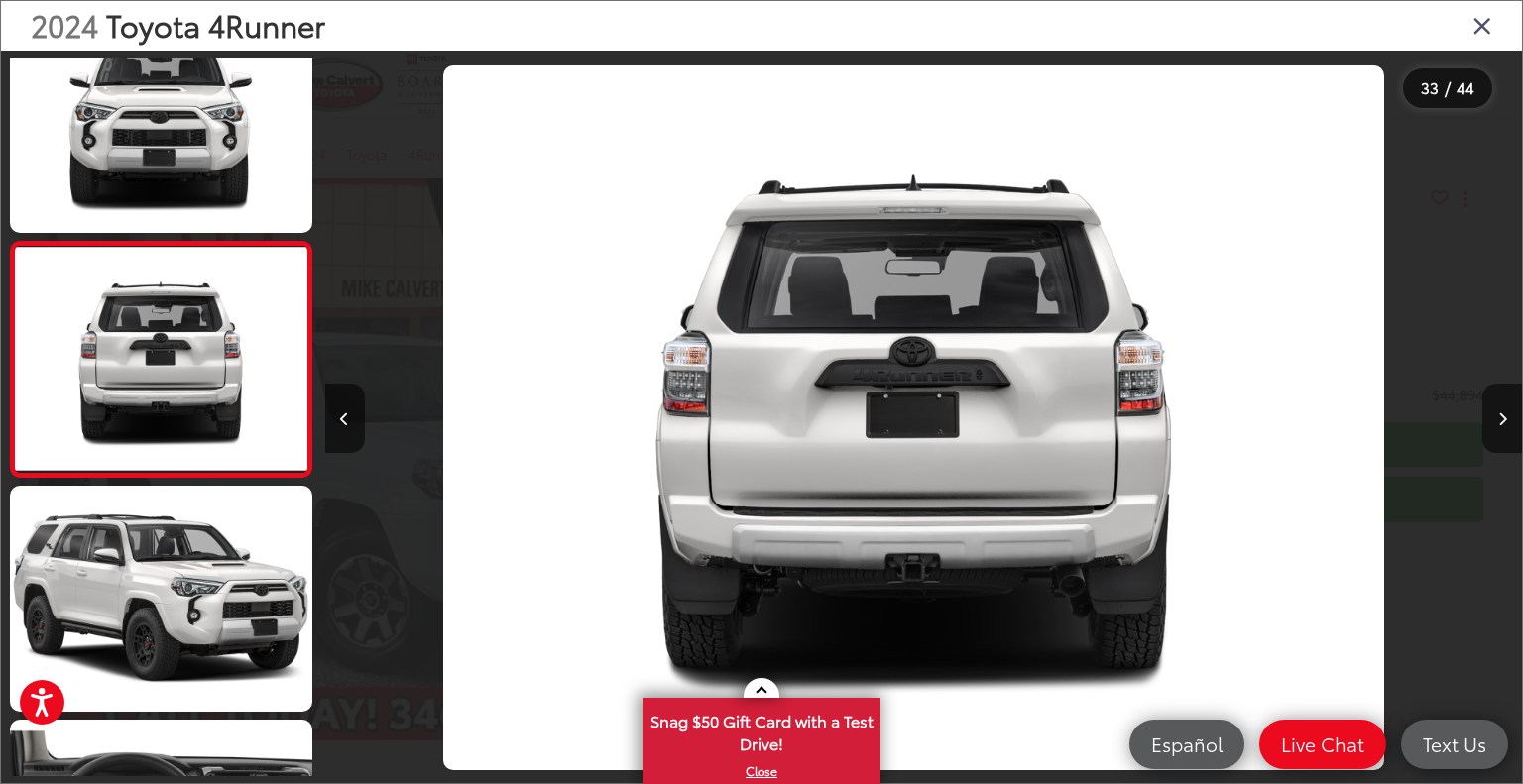 click at bounding box center (1482, 25) 